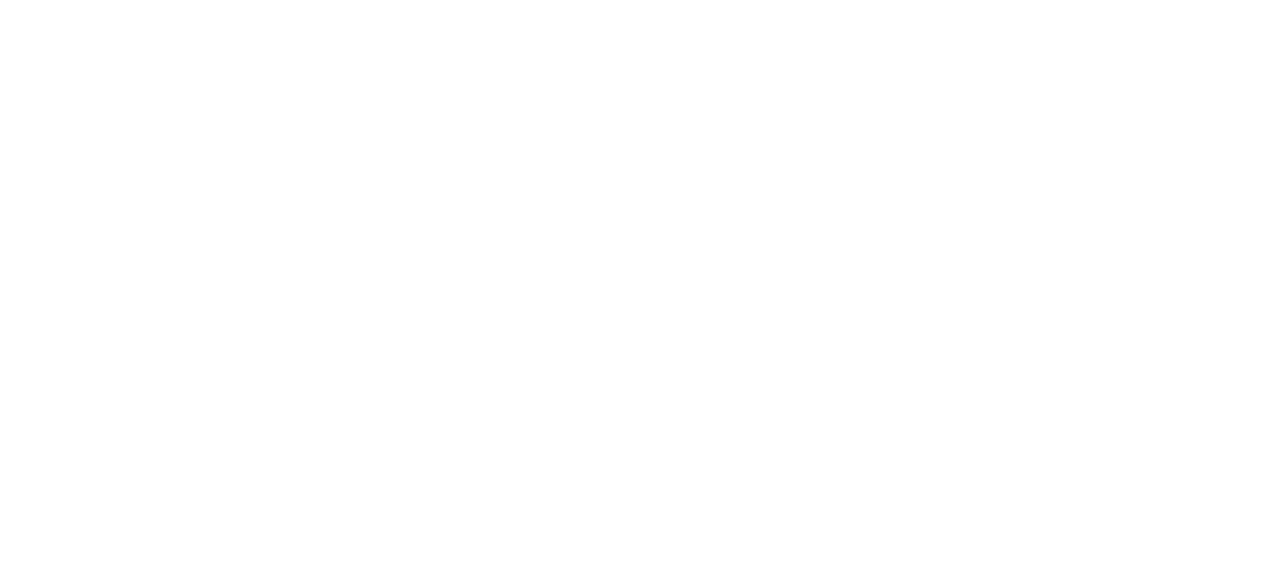 scroll, scrollTop: 0, scrollLeft: 0, axis: both 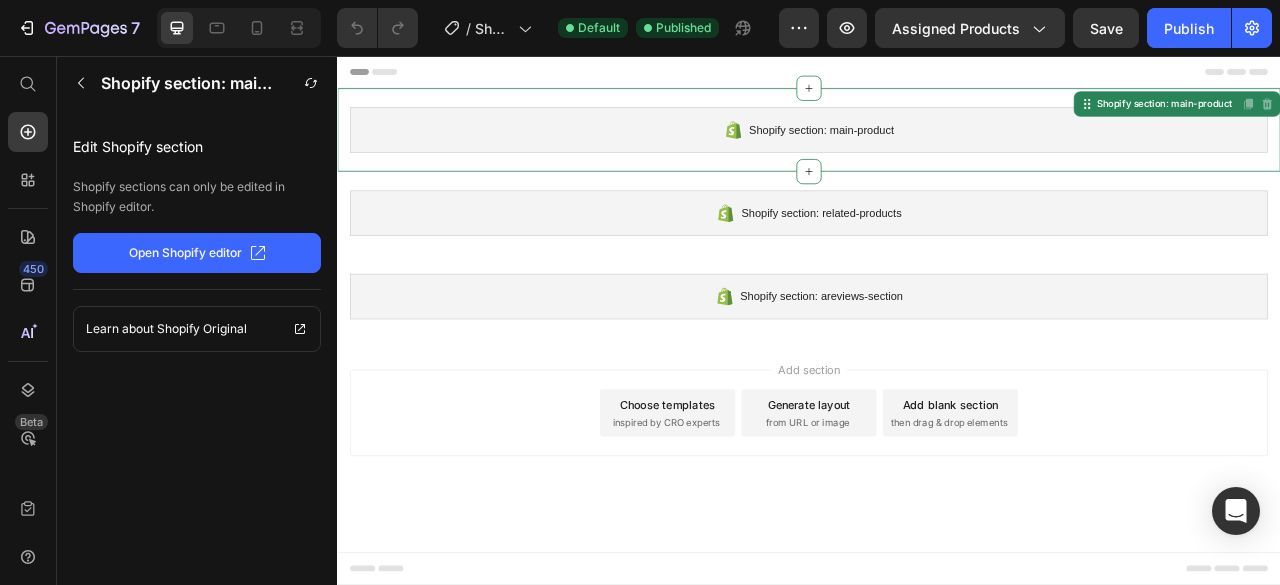 click on "Open Shopify editor" 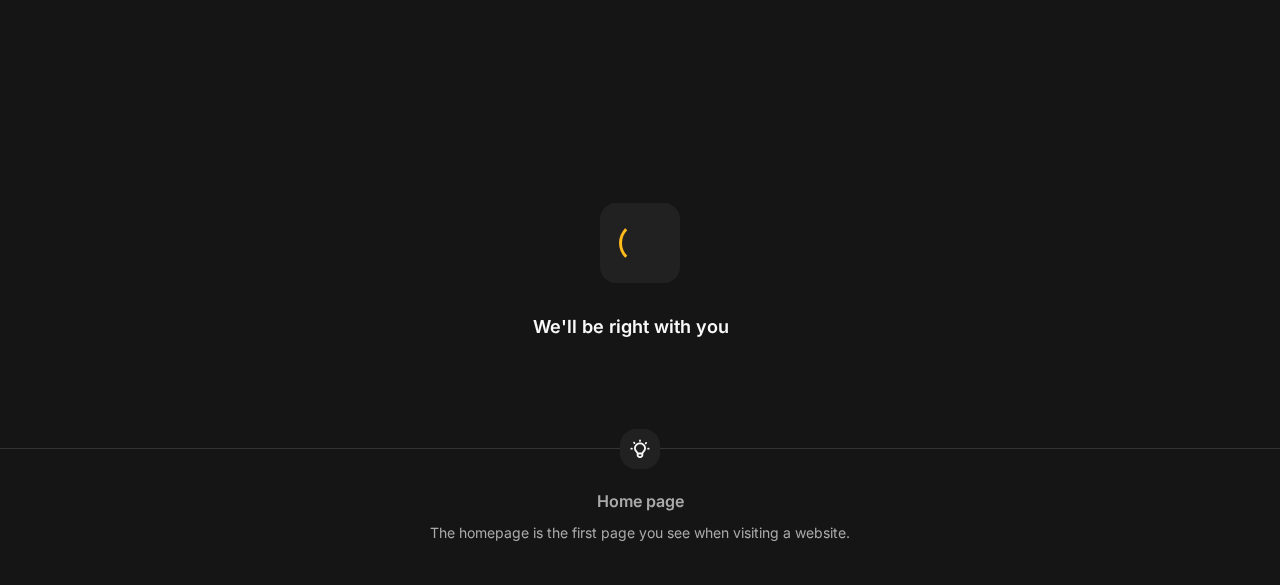 scroll, scrollTop: 0, scrollLeft: 0, axis: both 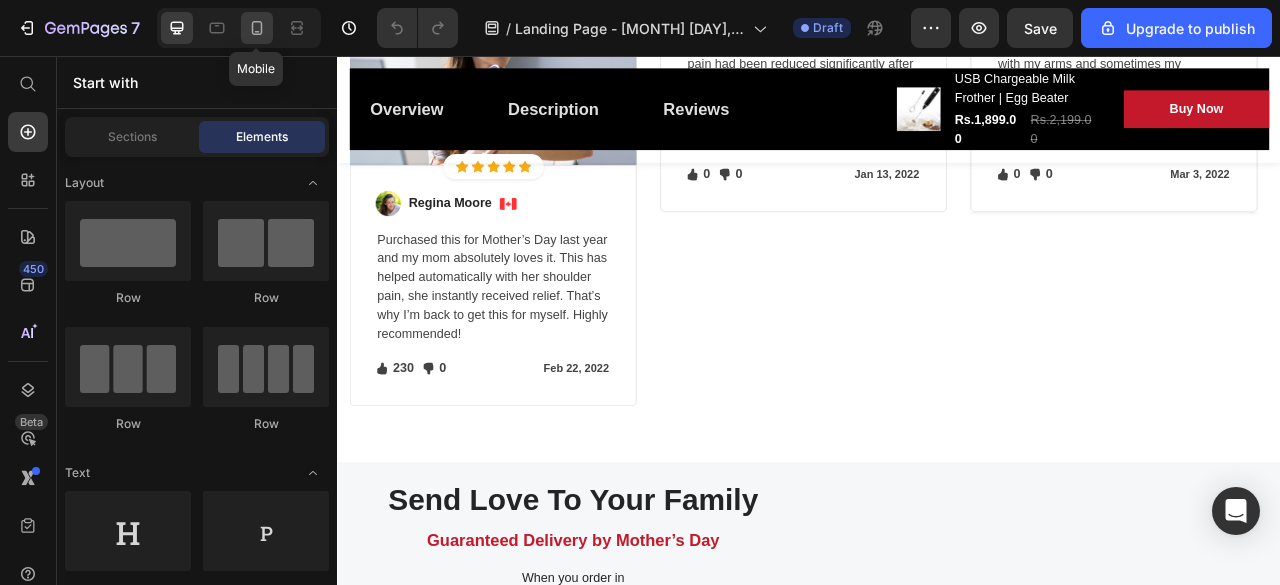 click 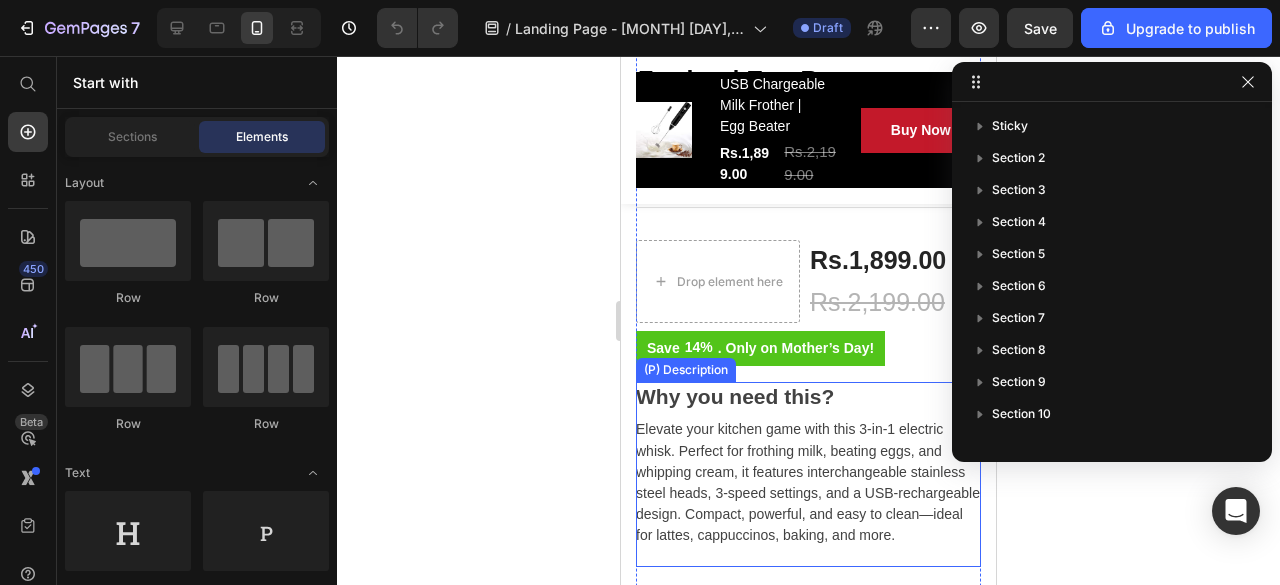 scroll, scrollTop: 914, scrollLeft: 0, axis: vertical 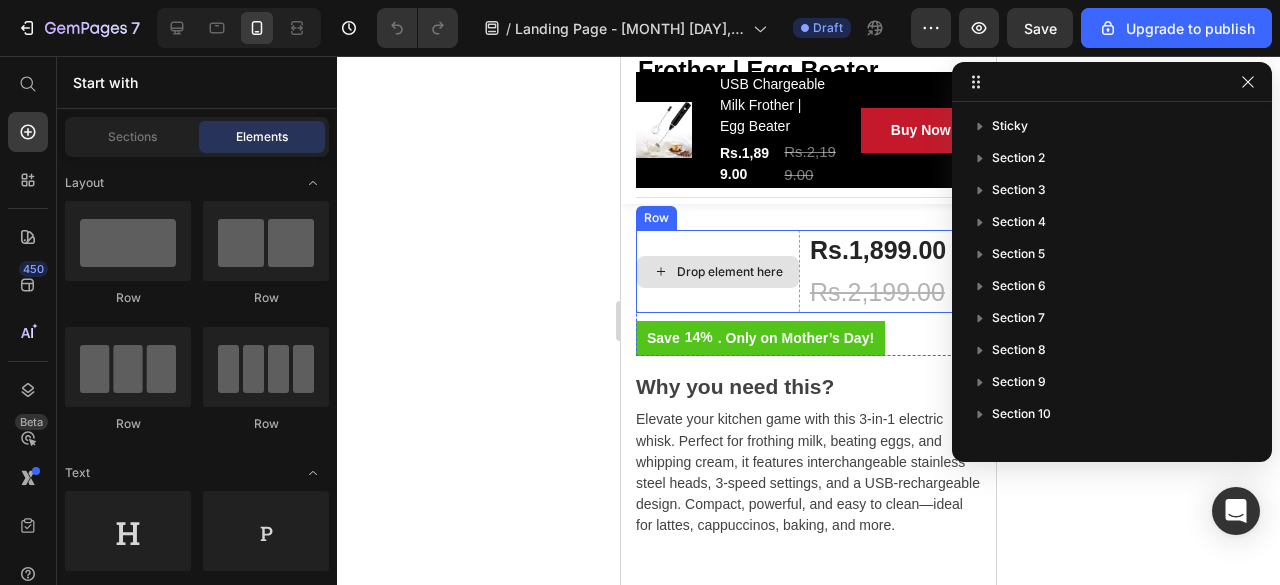 click on "Drop element here" at bounding box center (730, 272) 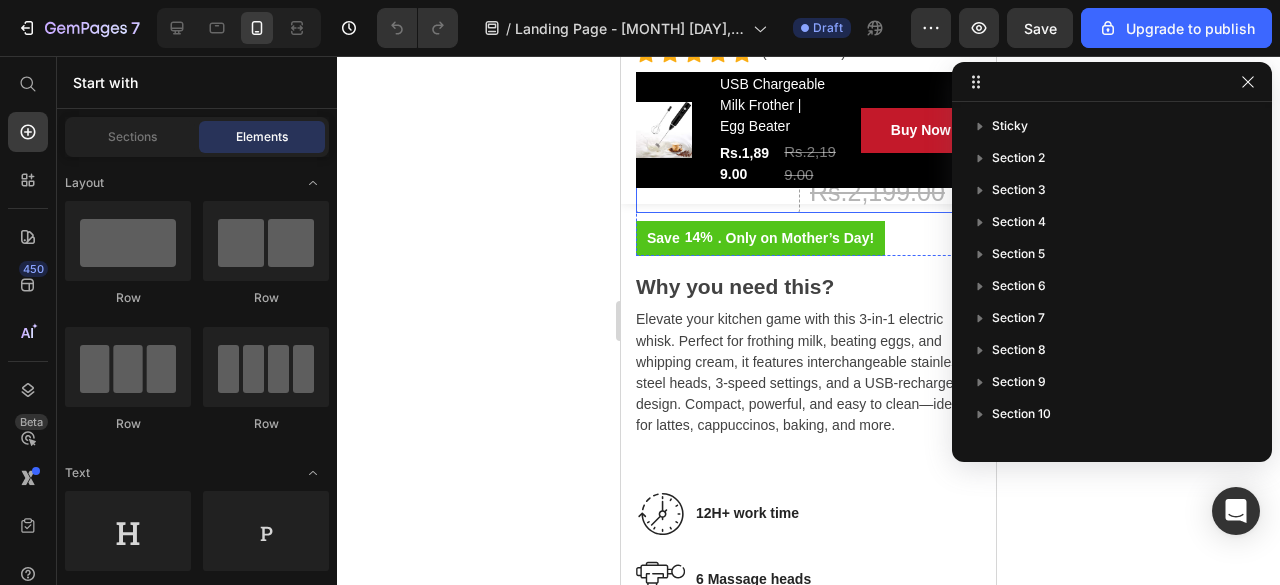 scroll, scrollTop: 1015, scrollLeft: 0, axis: vertical 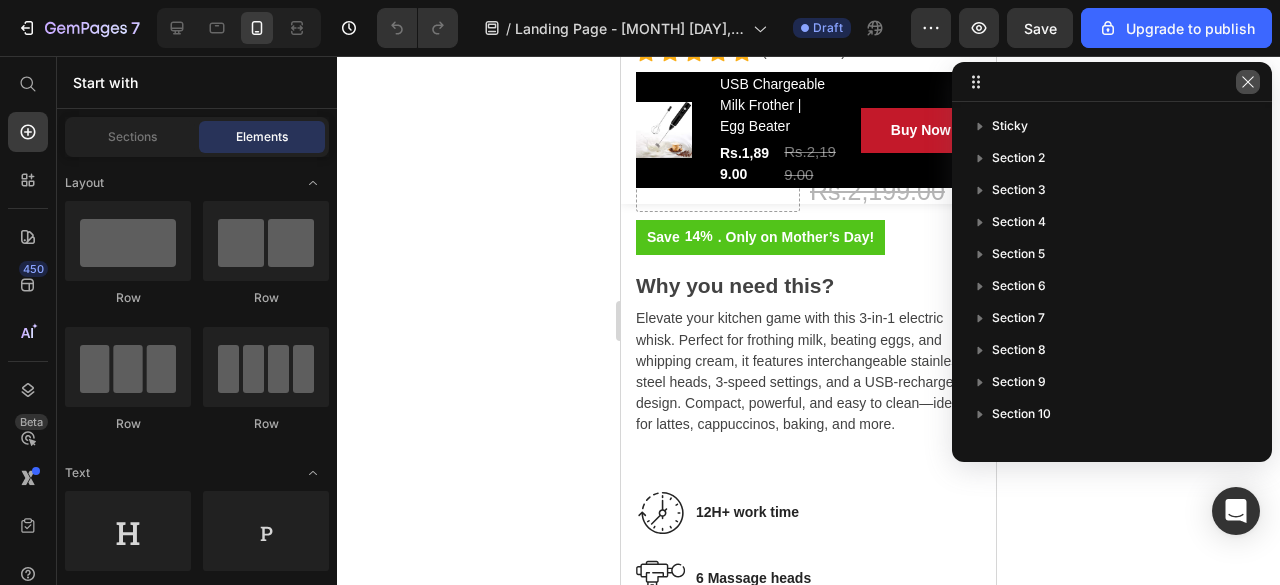 click at bounding box center (1248, 82) 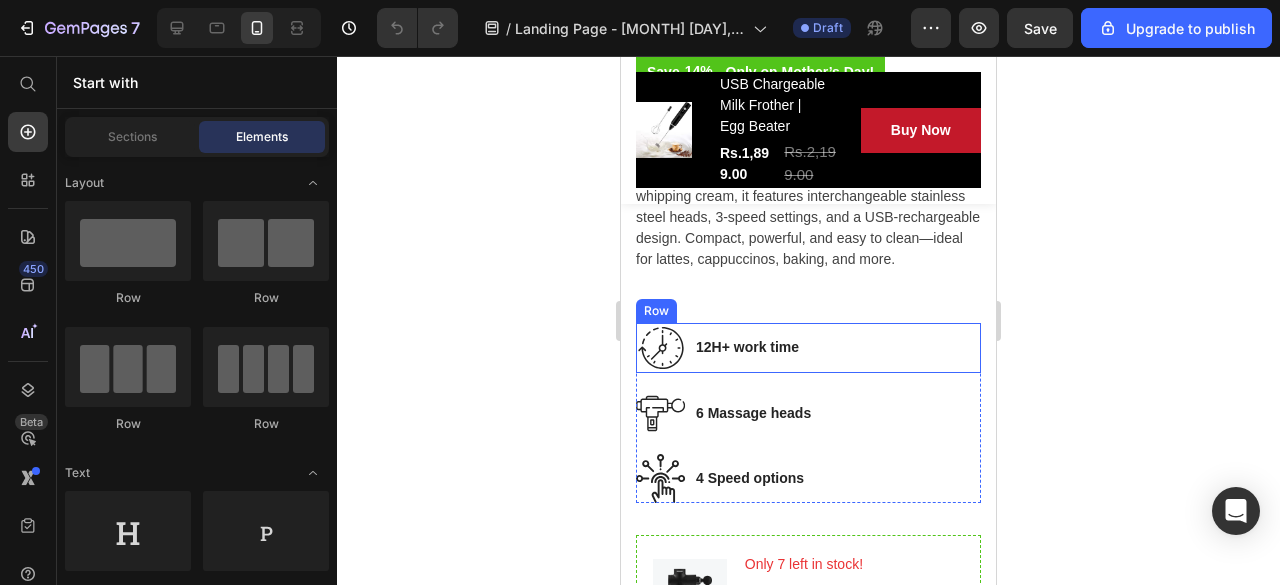 scroll, scrollTop: 1176, scrollLeft: 0, axis: vertical 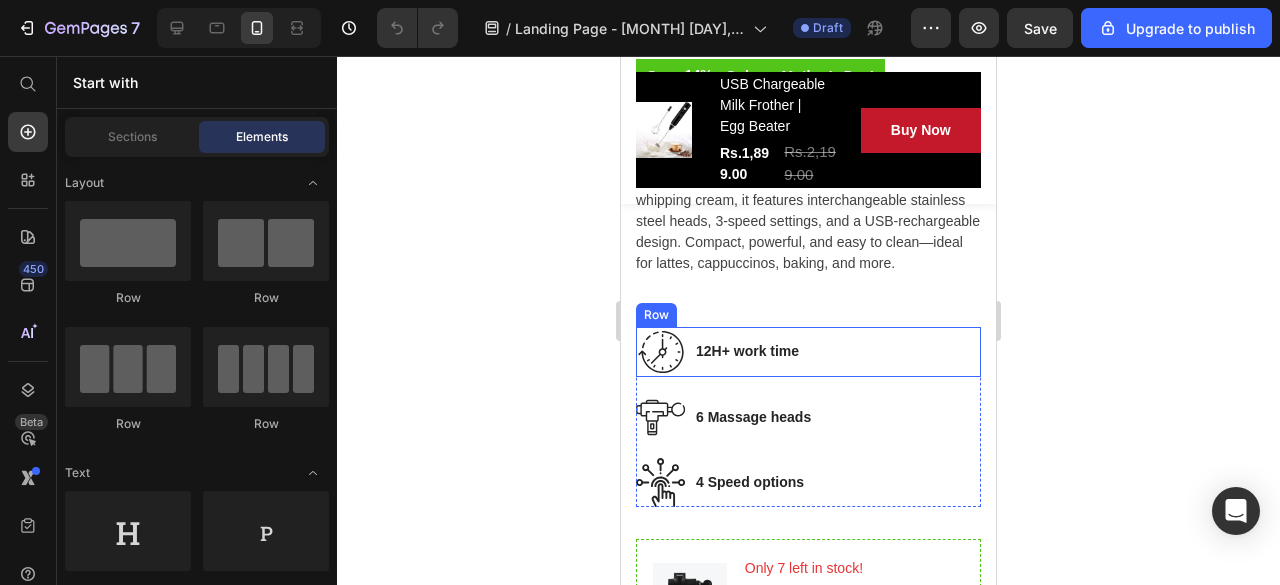 click on "Image 12H+ work time Text block Row" at bounding box center [808, 352] 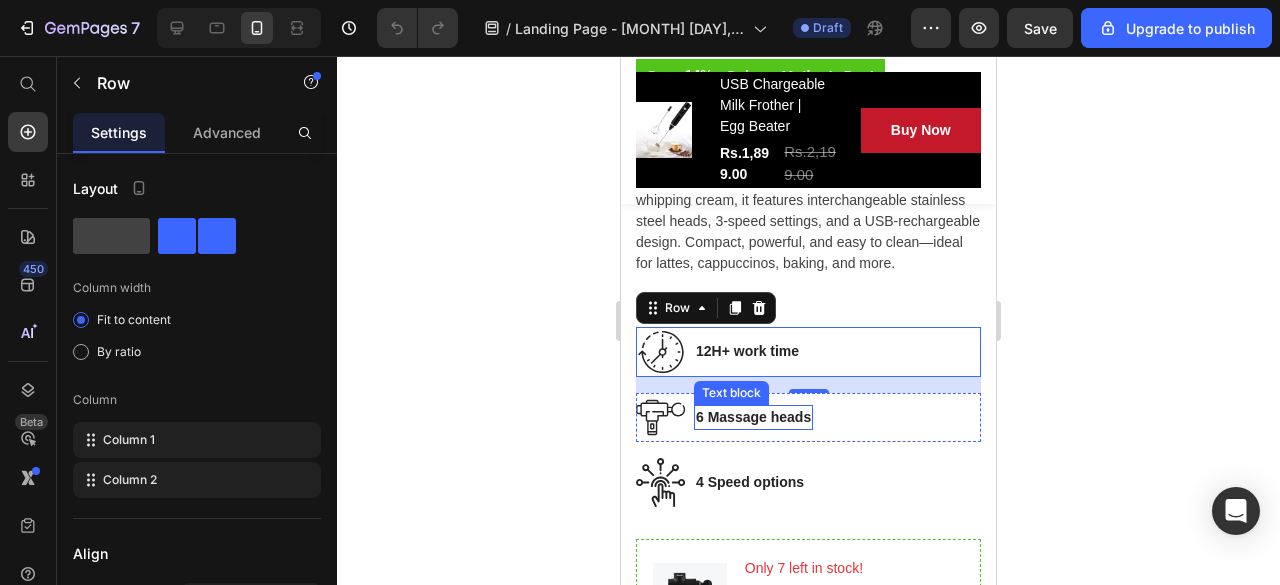 click on "6 Massage heads" at bounding box center (753, 417) 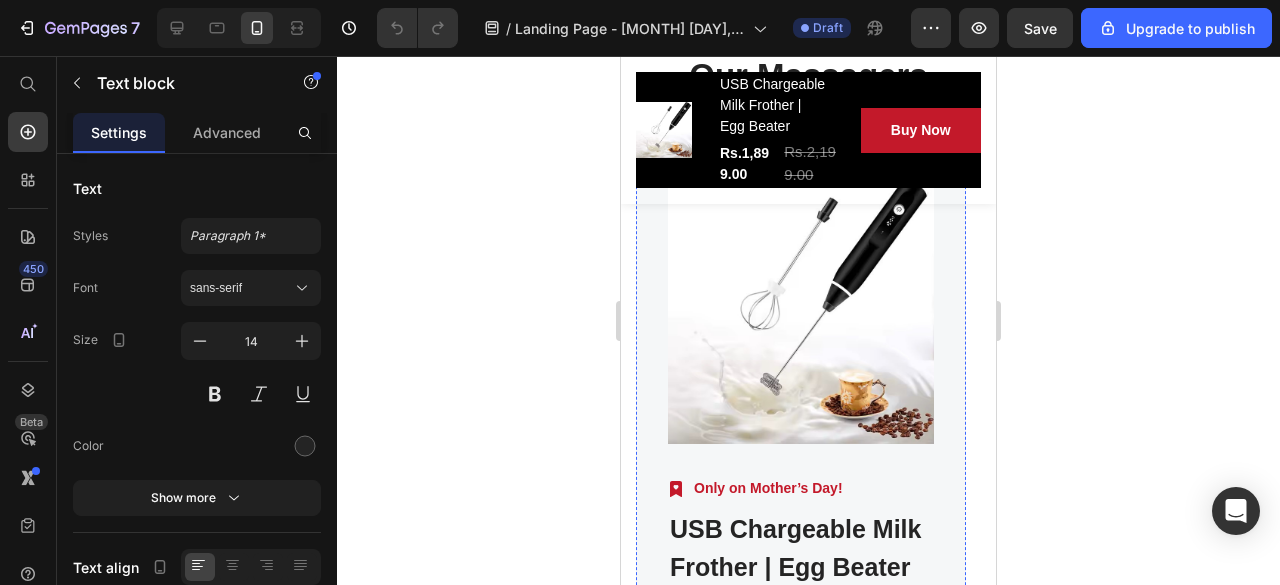 scroll, scrollTop: 8860, scrollLeft: 0, axis: vertical 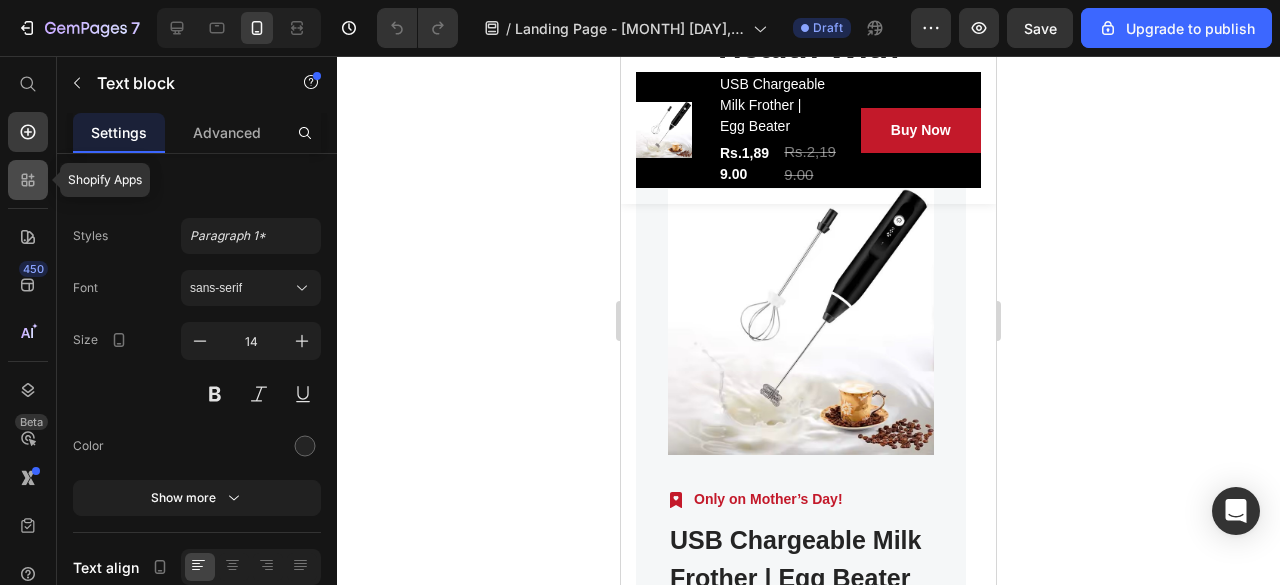 click 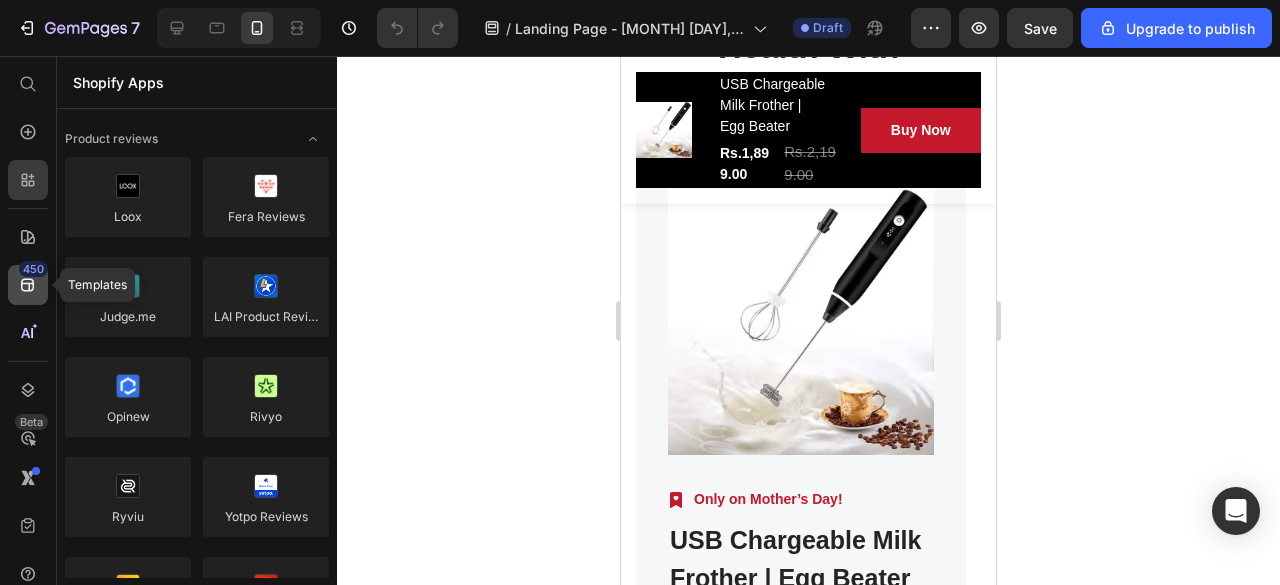 click on "450" 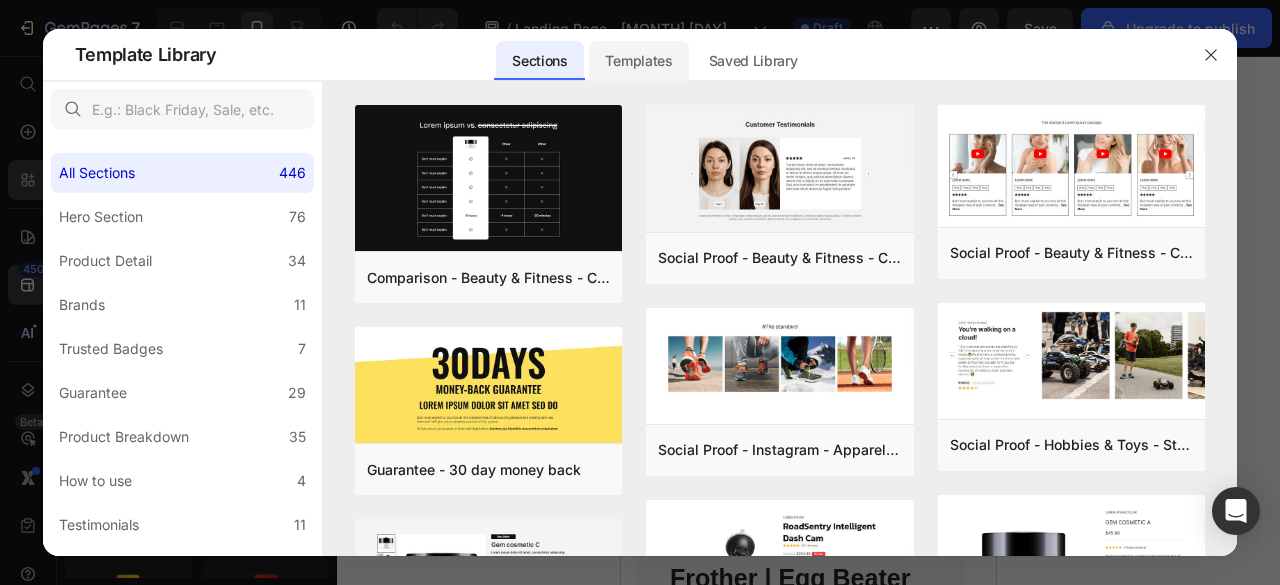 click on "Templates" 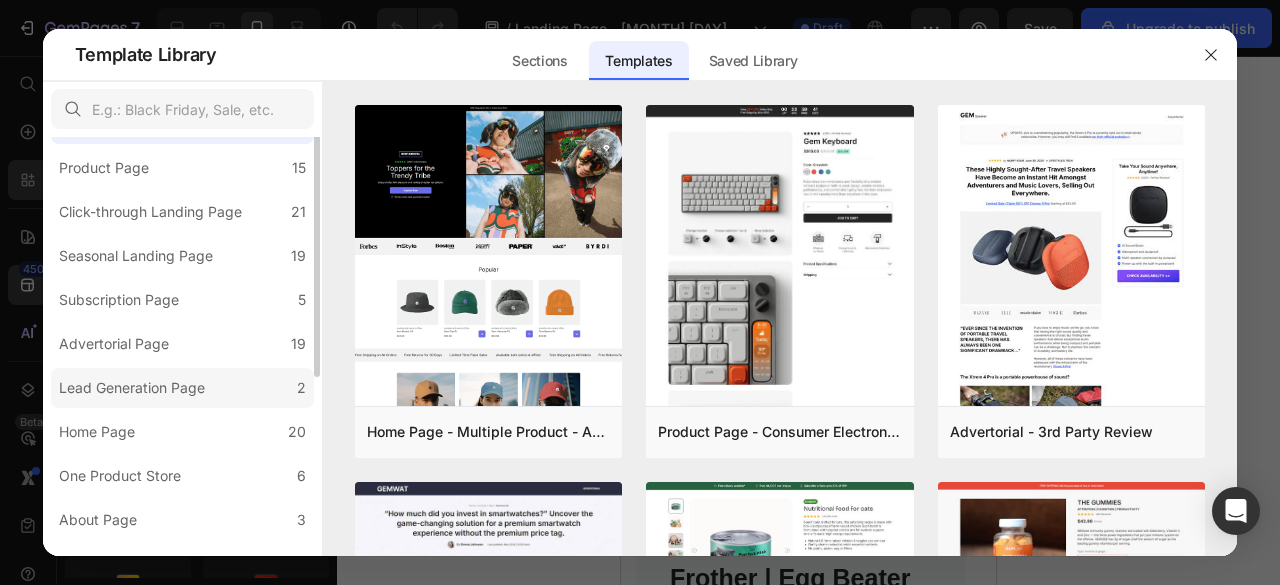 scroll, scrollTop: 0, scrollLeft: 0, axis: both 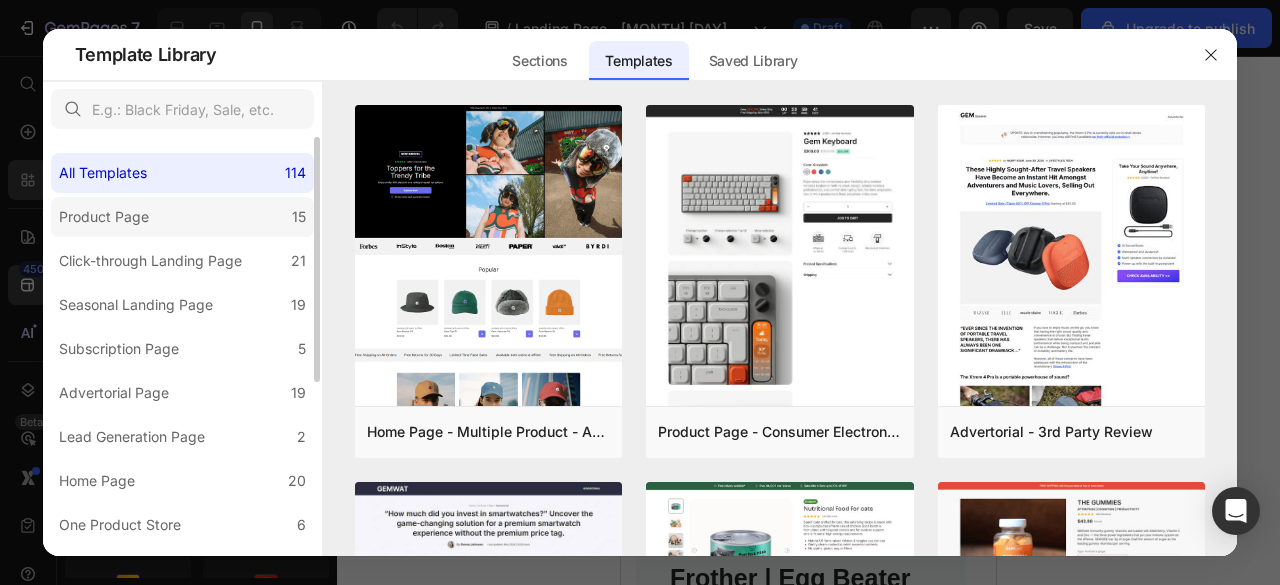 click on "Product Page 15" 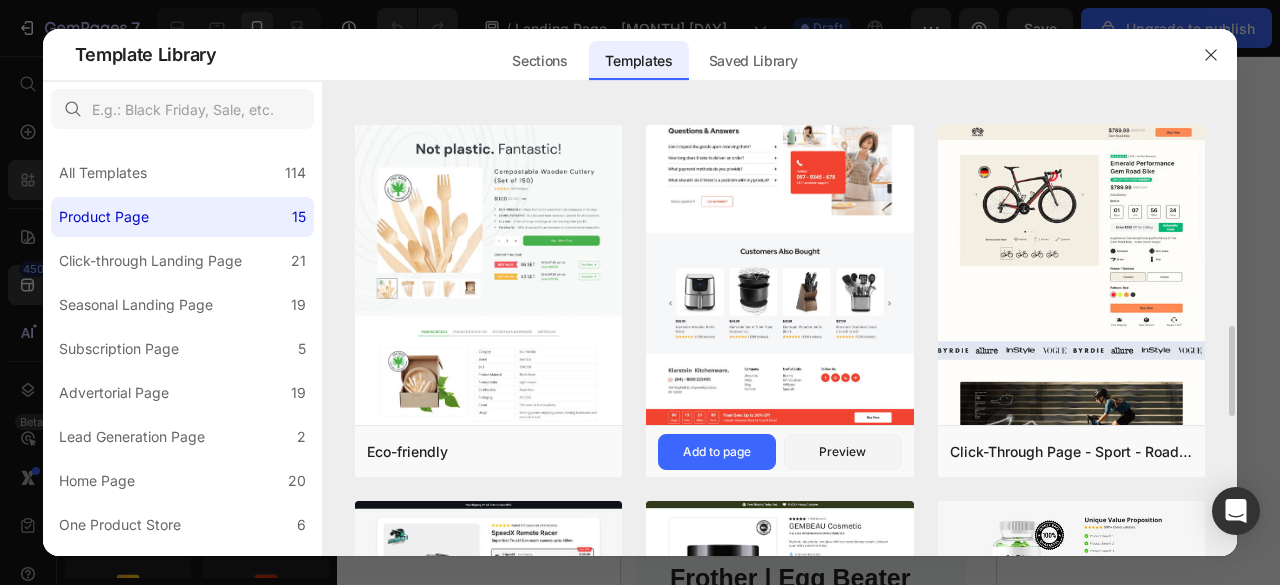 scroll, scrollTop: 1116, scrollLeft: 0, axis: vertical 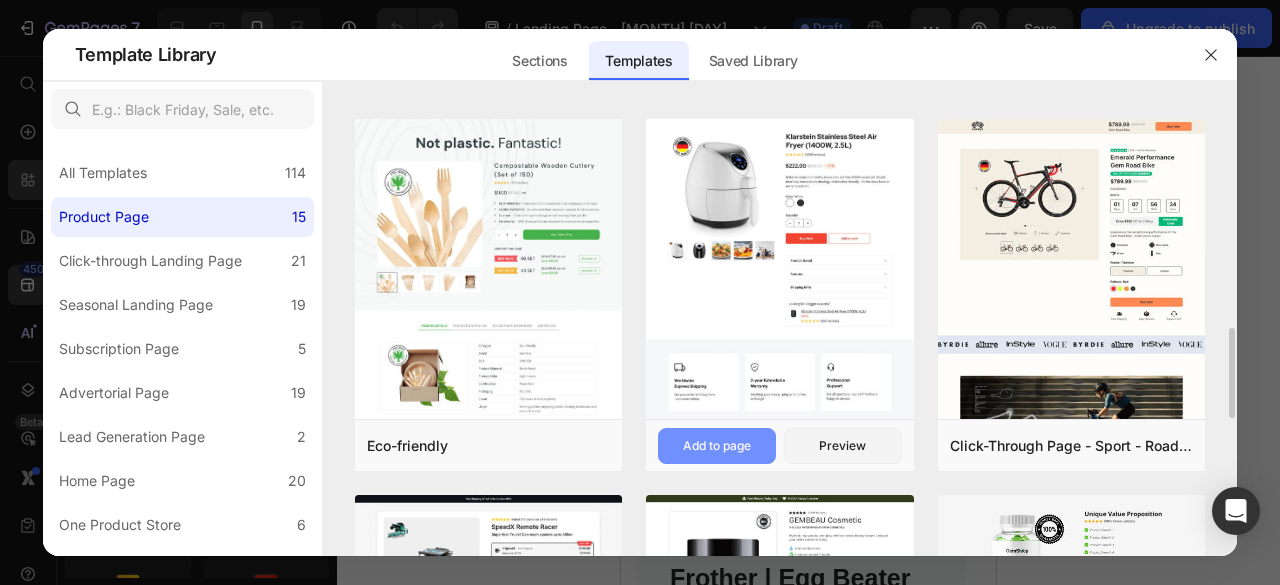click on "Add to page" at bounding box center (717, 446) 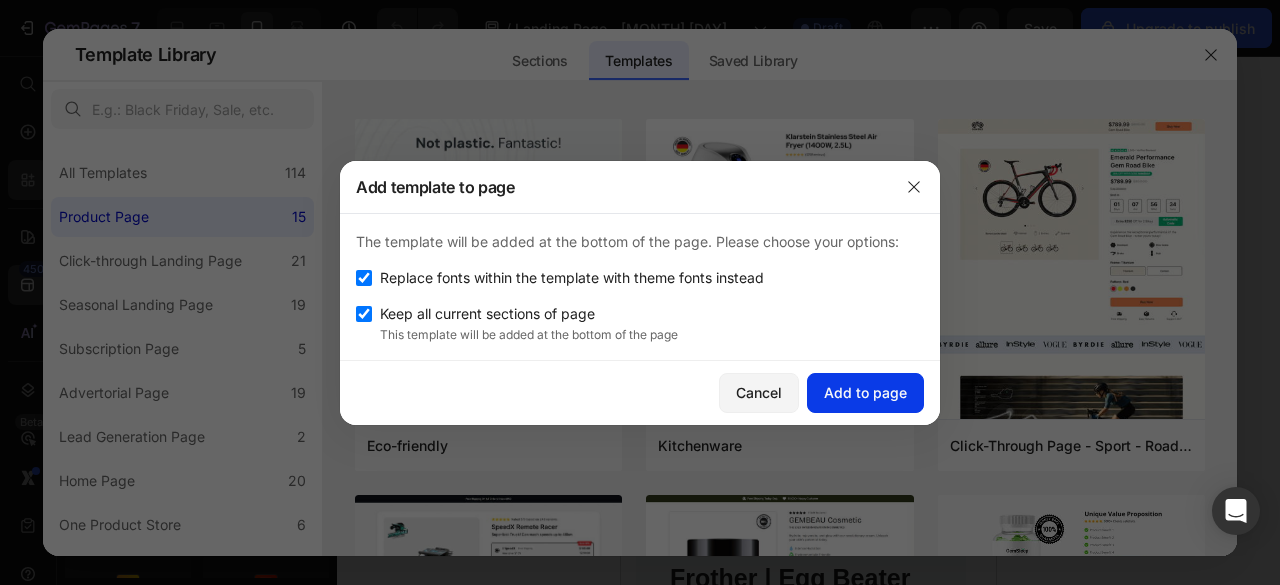 click on "Add to page" 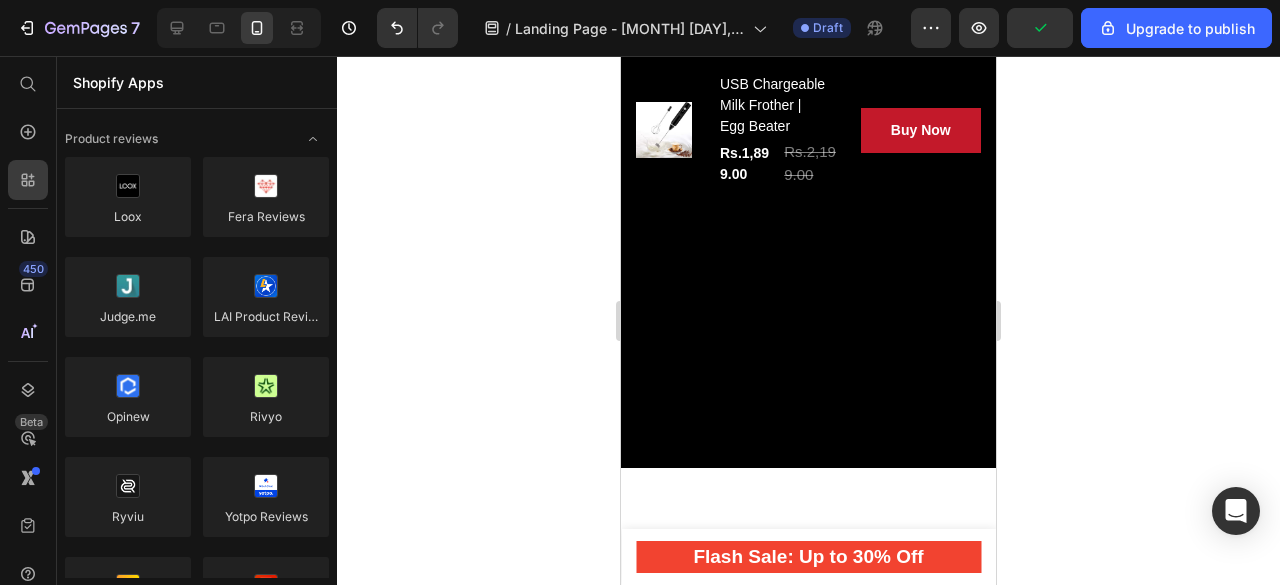 scroll, scrollTop: 7705, scrollLeft: 0, axis: vertical 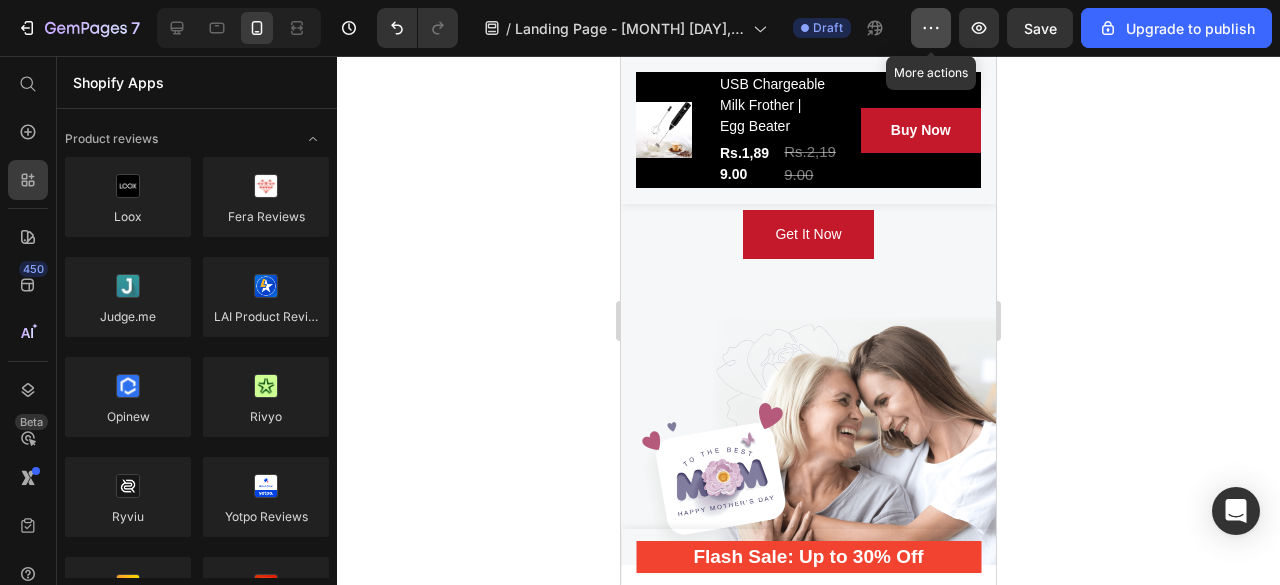 click 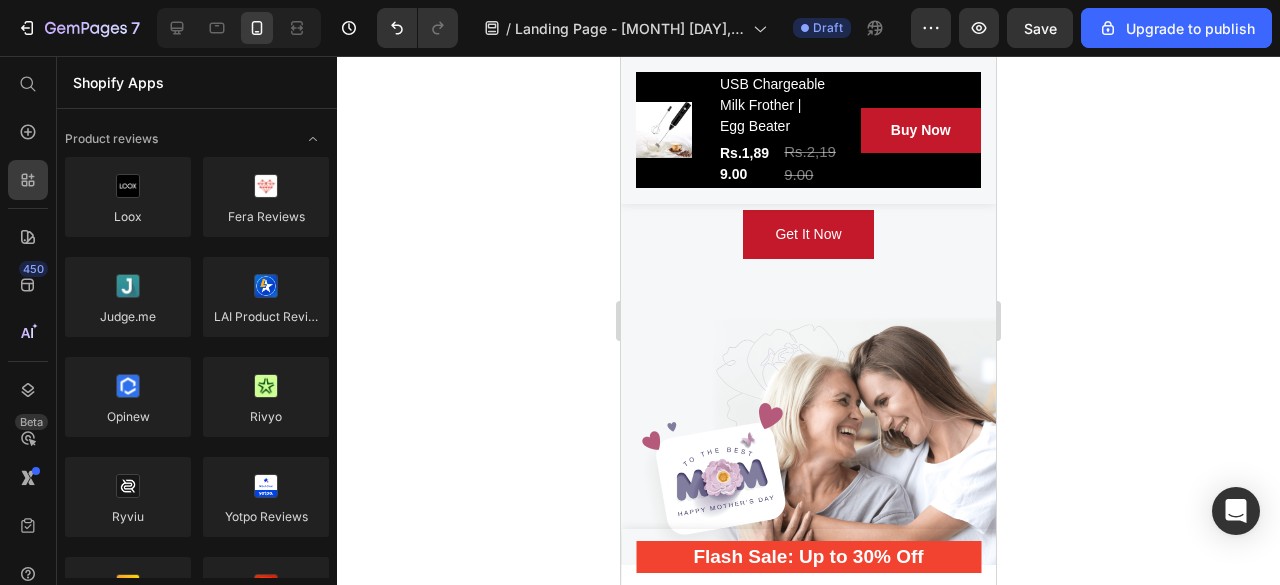 click 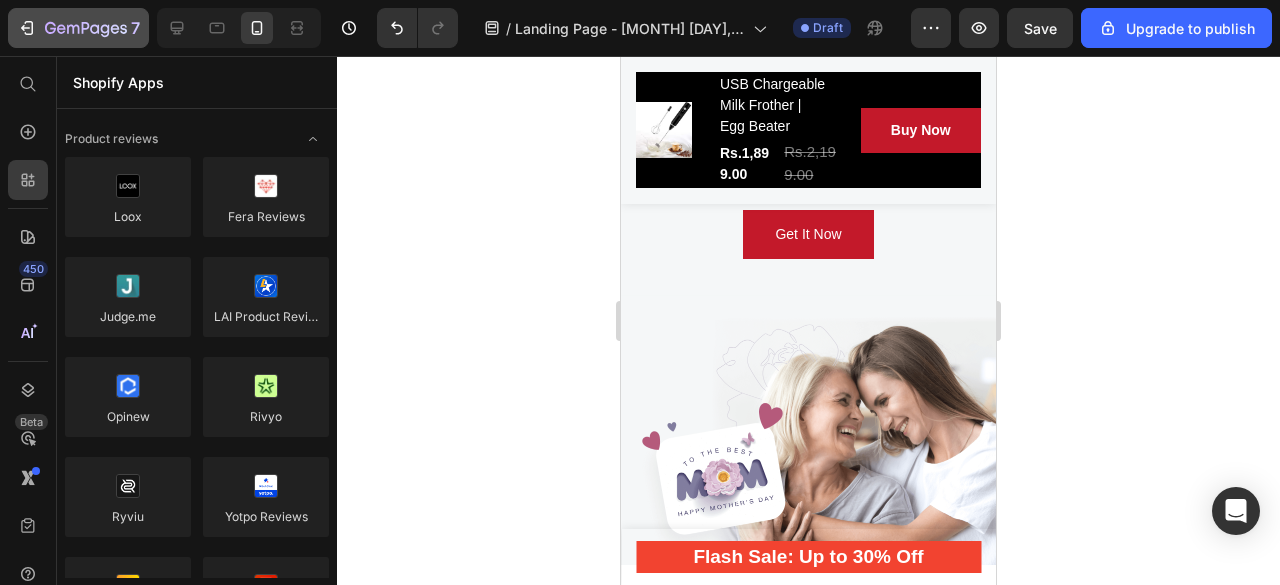 scroll, scrollTop: 7794, scrollLeft: 0, axis: vertical 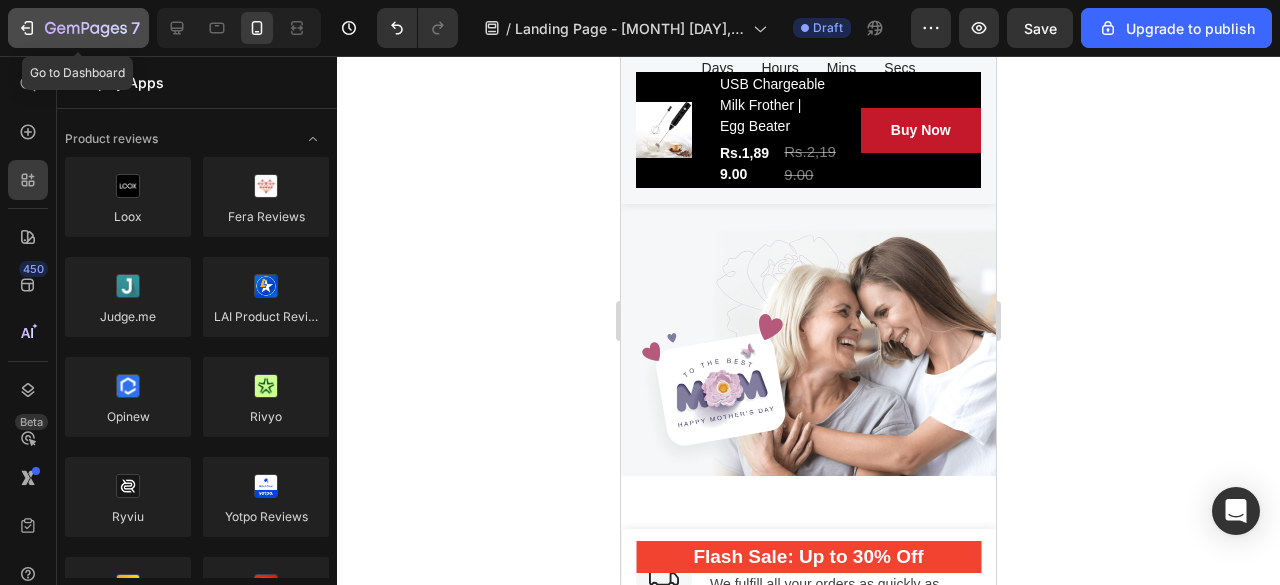 click 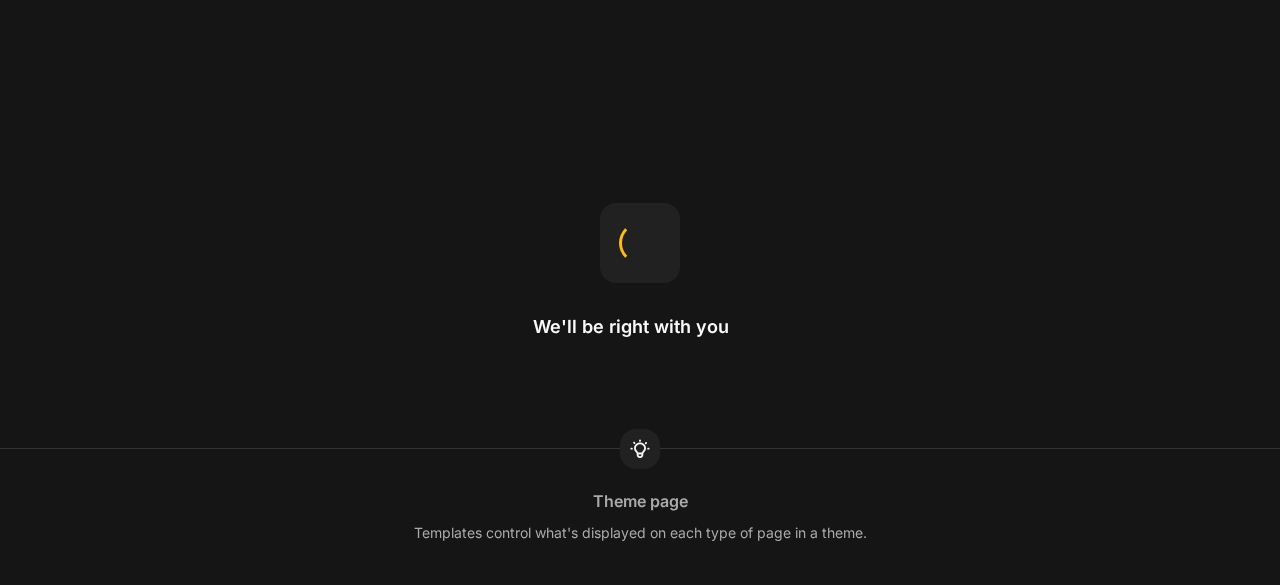 scroll, scrollTop: 0, scrollLeft: 0, axis: both 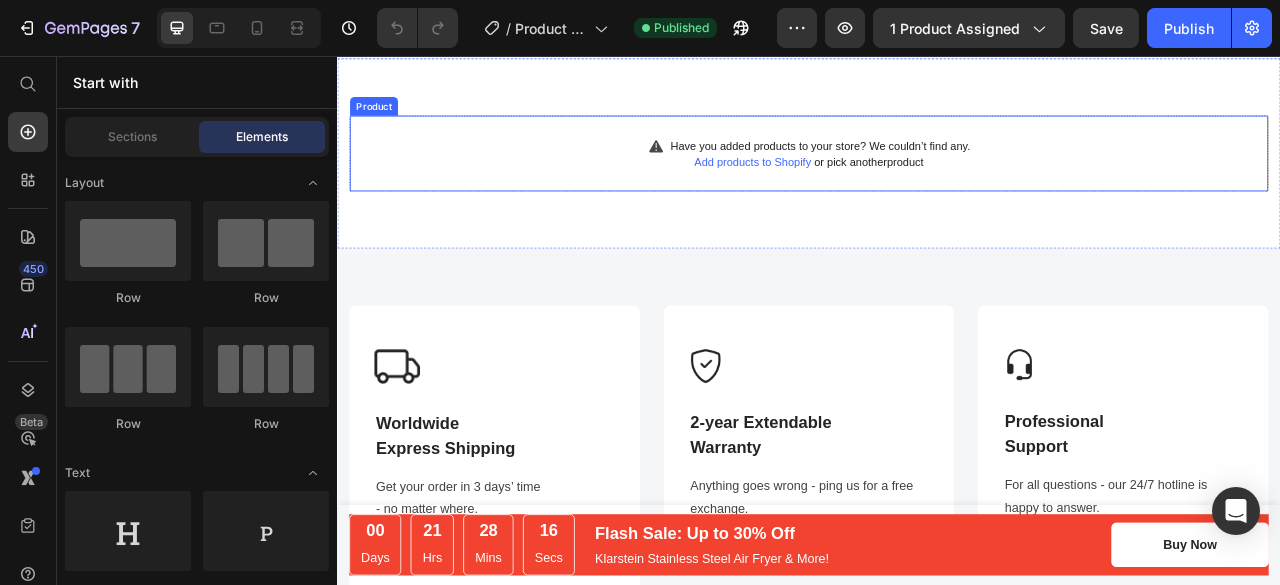 click on "Add products to Shopify" at bounding box center [865, 191] 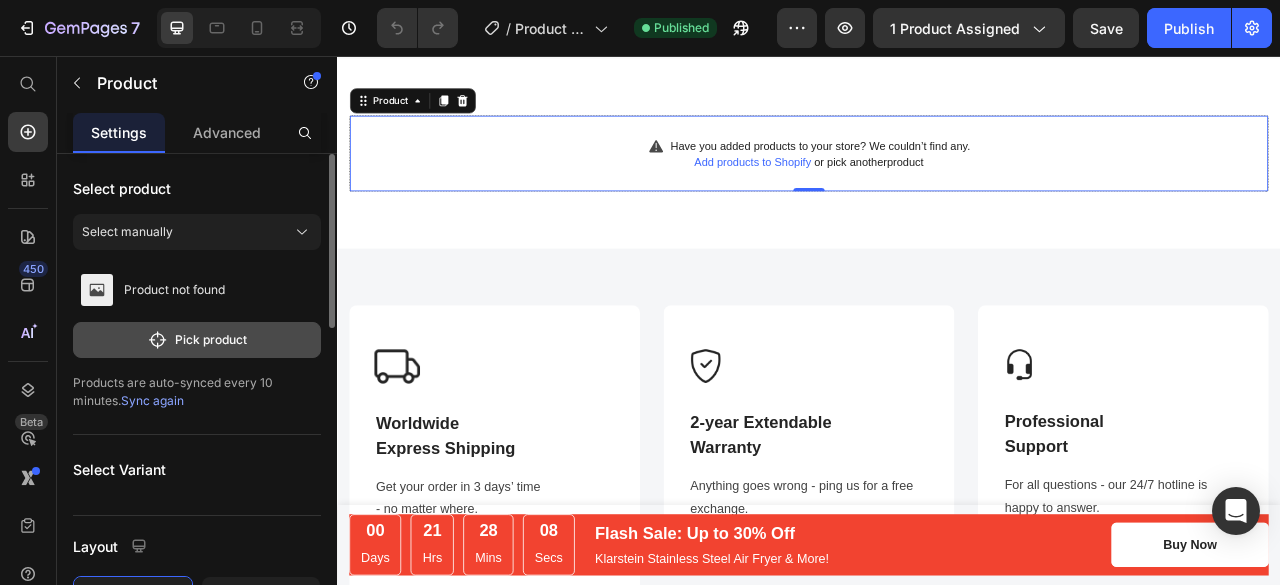 click on "Pick product" 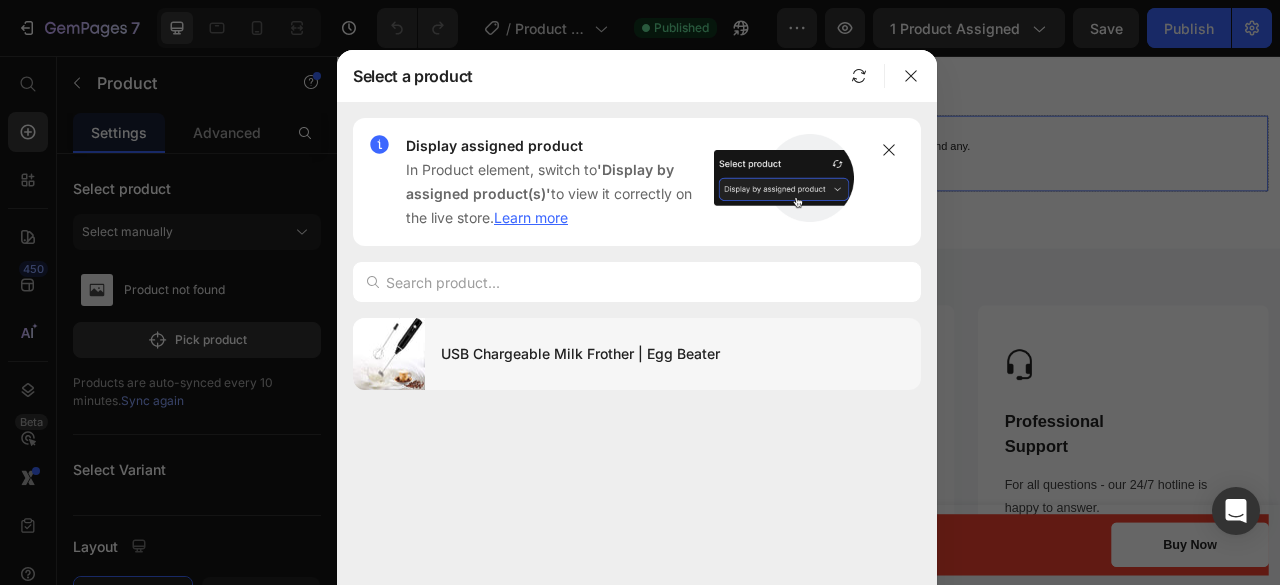 click at bounding box center [389, 354] 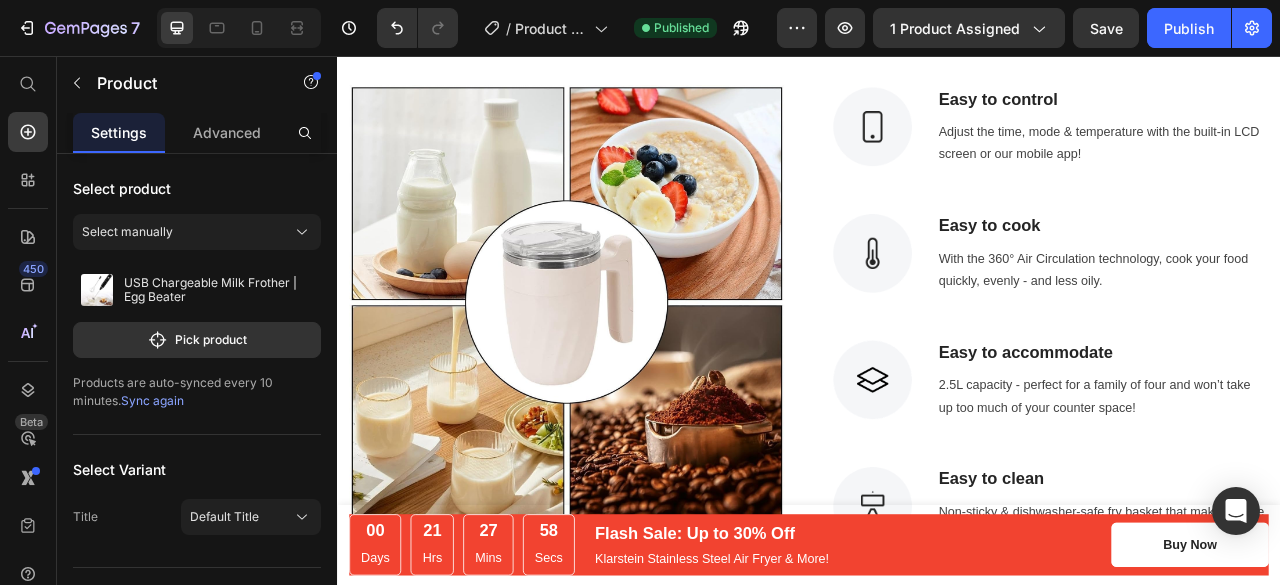 scroll, scrollTop: 1896, scrollLeft: 0, axis: vertical 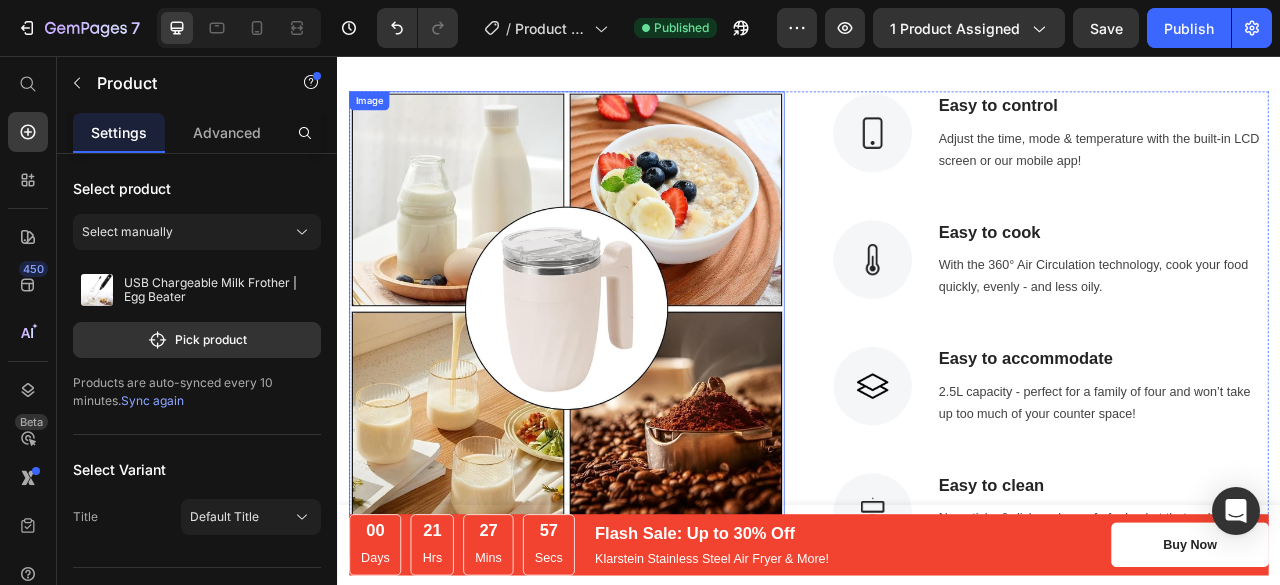 click at bounding box center [629, 378] 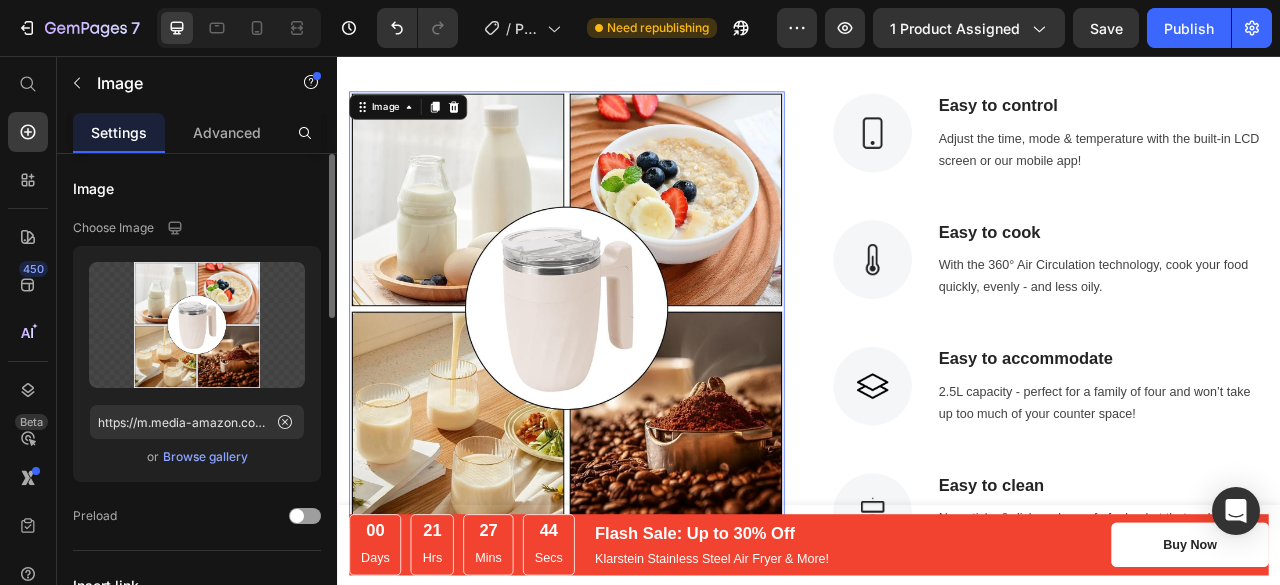 click on "Browse gallery" at bounding box center (205, 457) 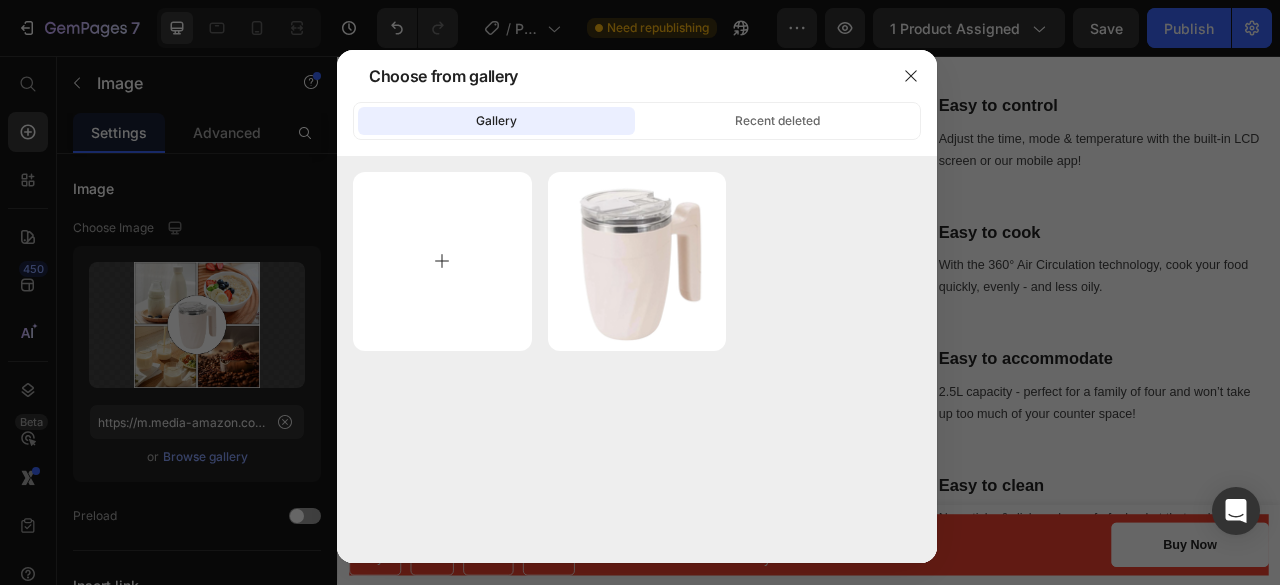 click at bounding box center (442, 261) 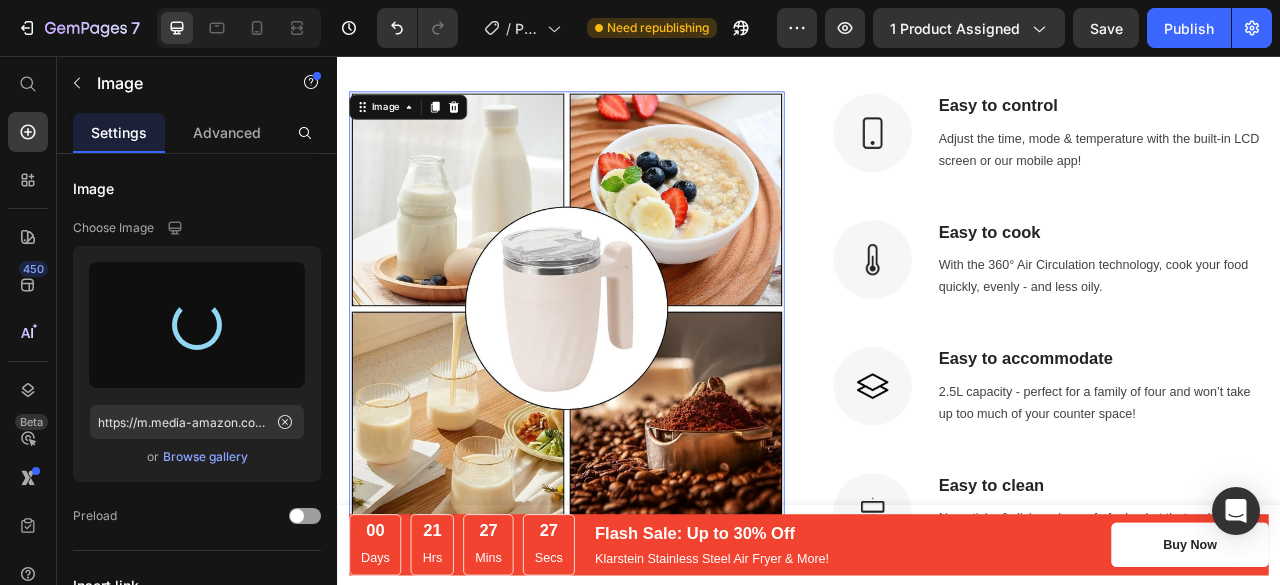 type on "https://cdn.shopify.com/s/files/1/0706/1857/9129/files/gempages_575009767479575664-dccf7dc7-3a0d-4fec-a984-bc0815043baa.webp" 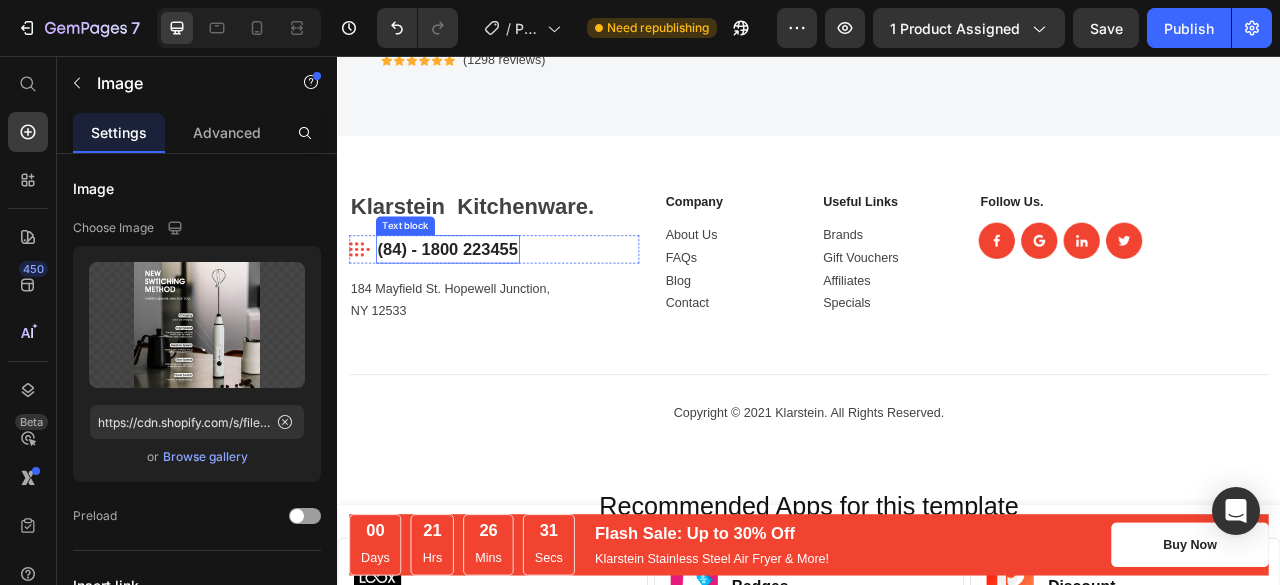 scroll, scrollTop: 6601, scrollLeft: 0, axis: vertical 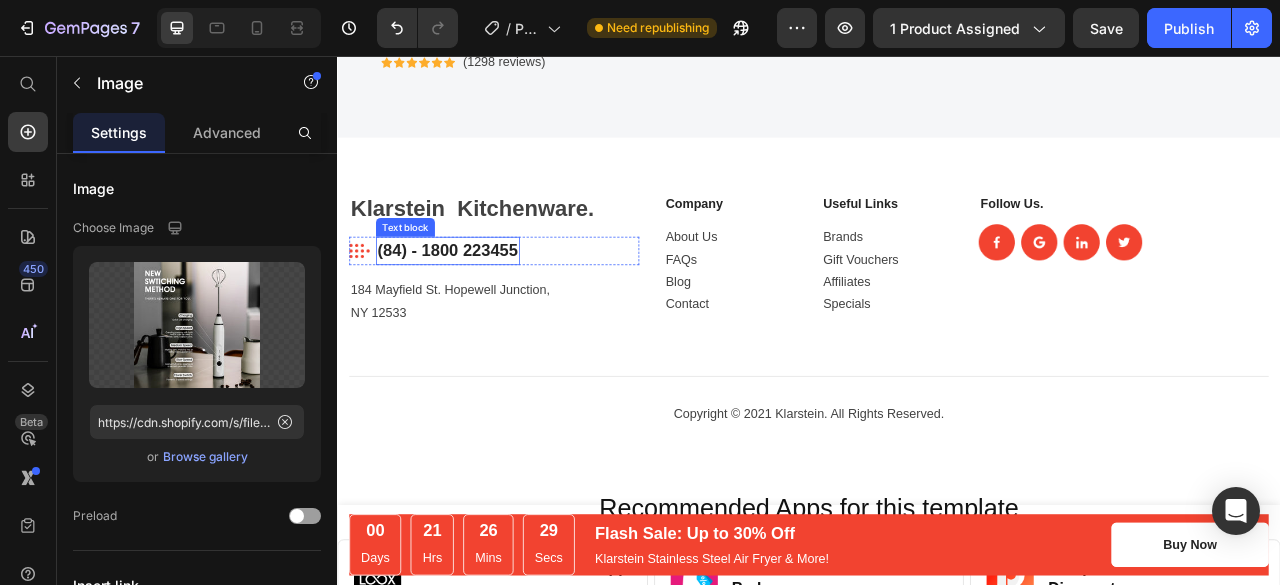 click on "(84) - 1800 223455" at bounding box center [477, 304] 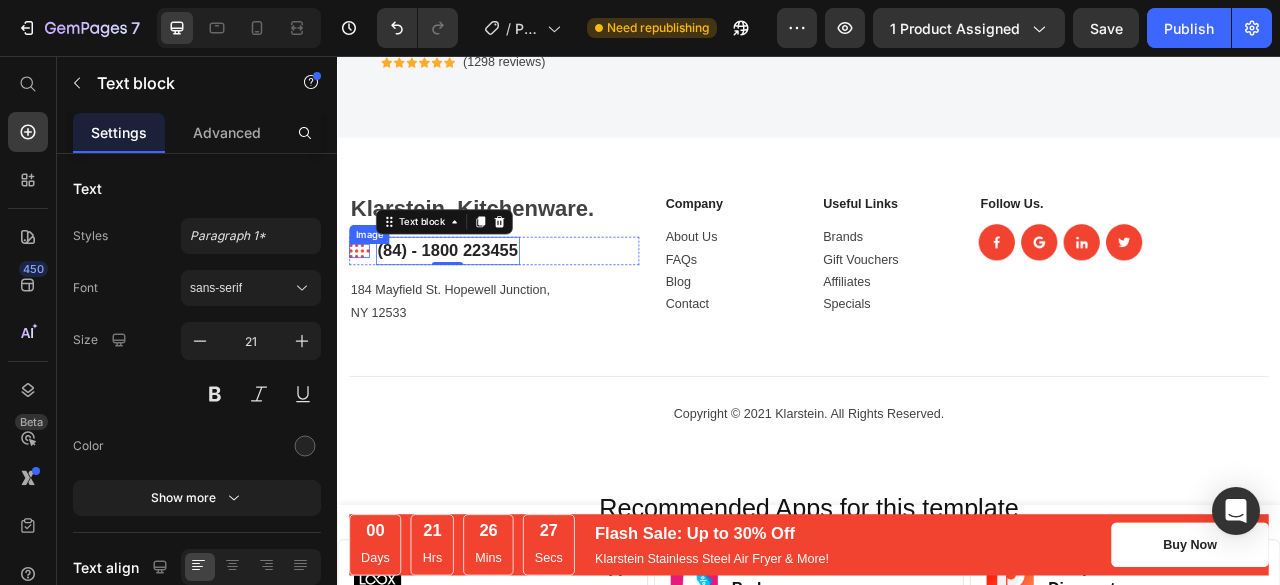 click at bounding box center (365, 304) 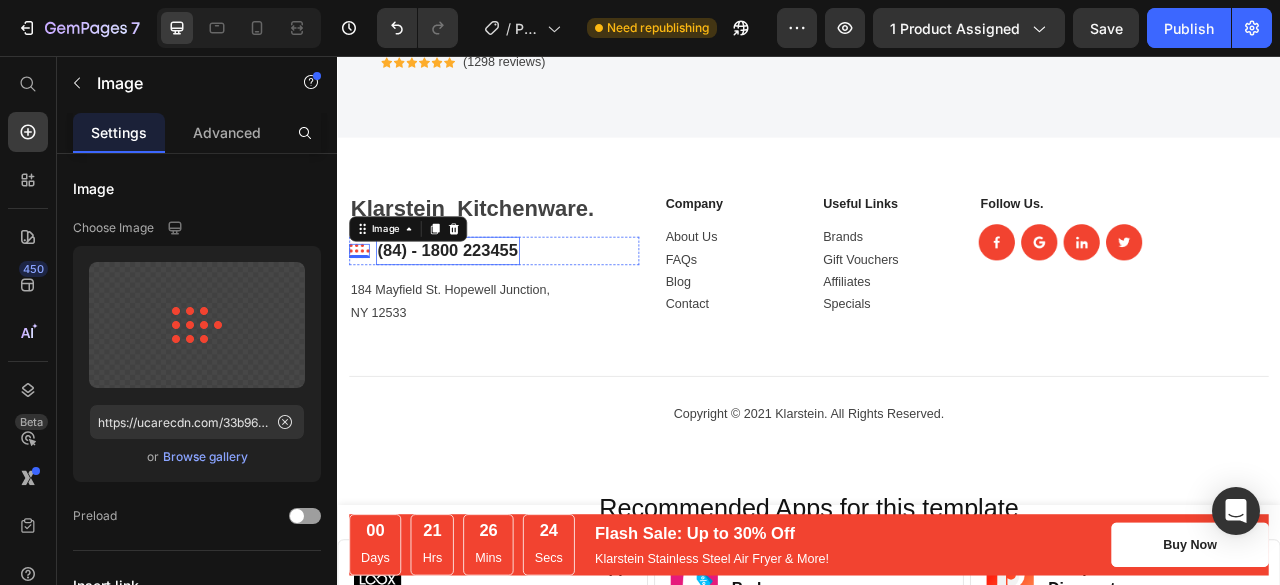 click on "(84) - 1800 223455" at bounding box center (477, 304) 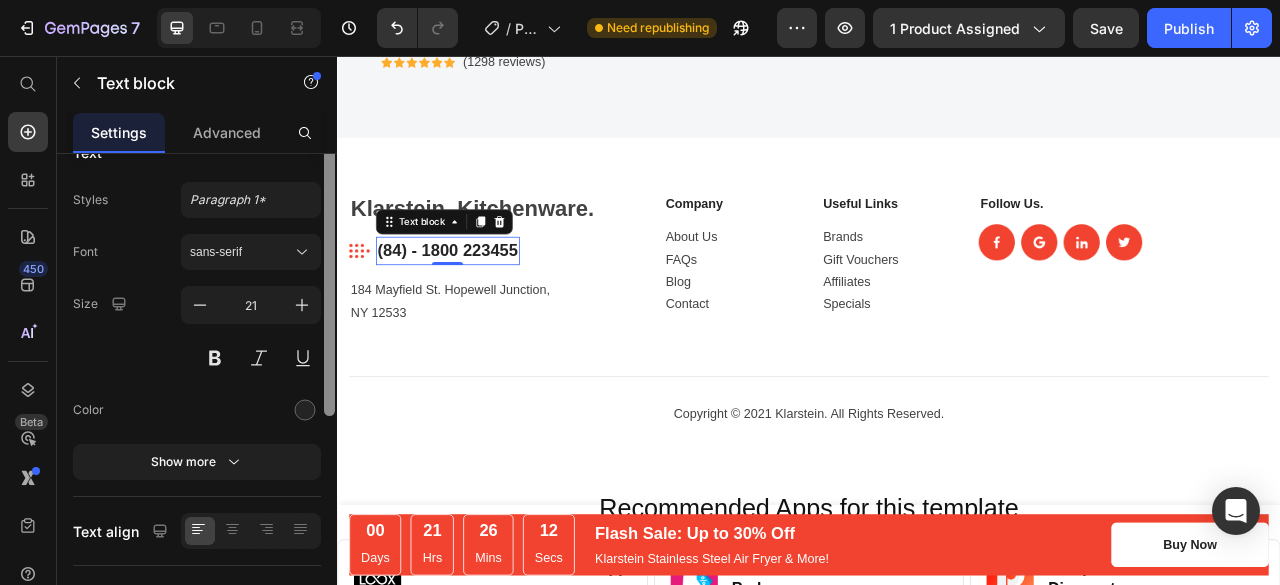 scroll, scrollTop: 20, scrollLeft: 0, axis: vertical 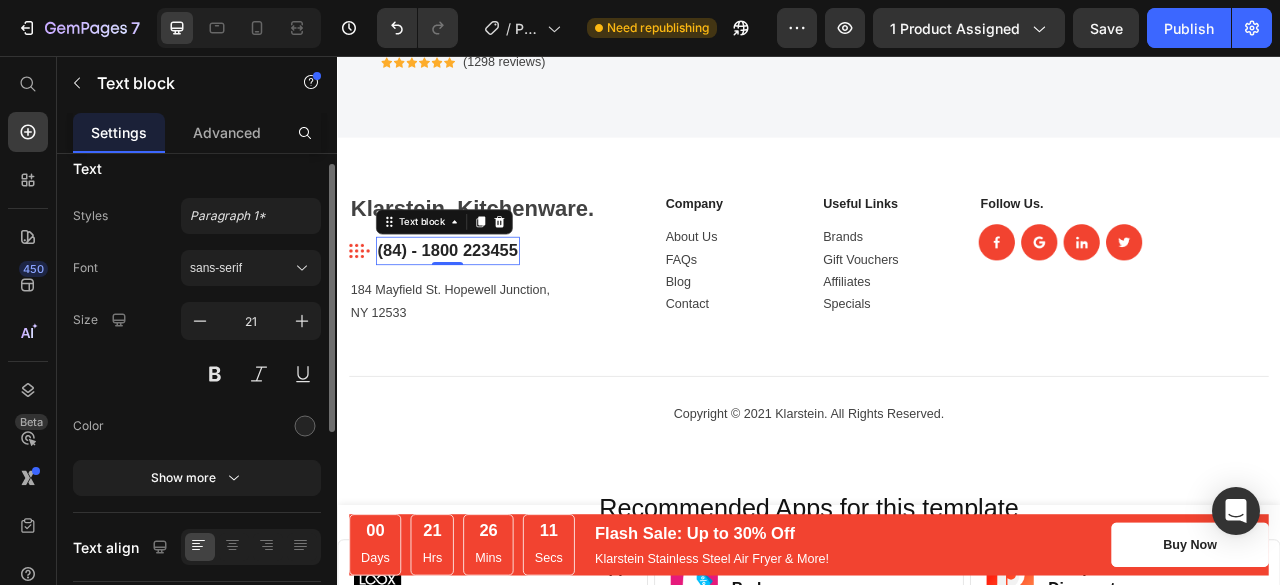 click on "(84) - 1800 223455" at bounding box center (477, 304) 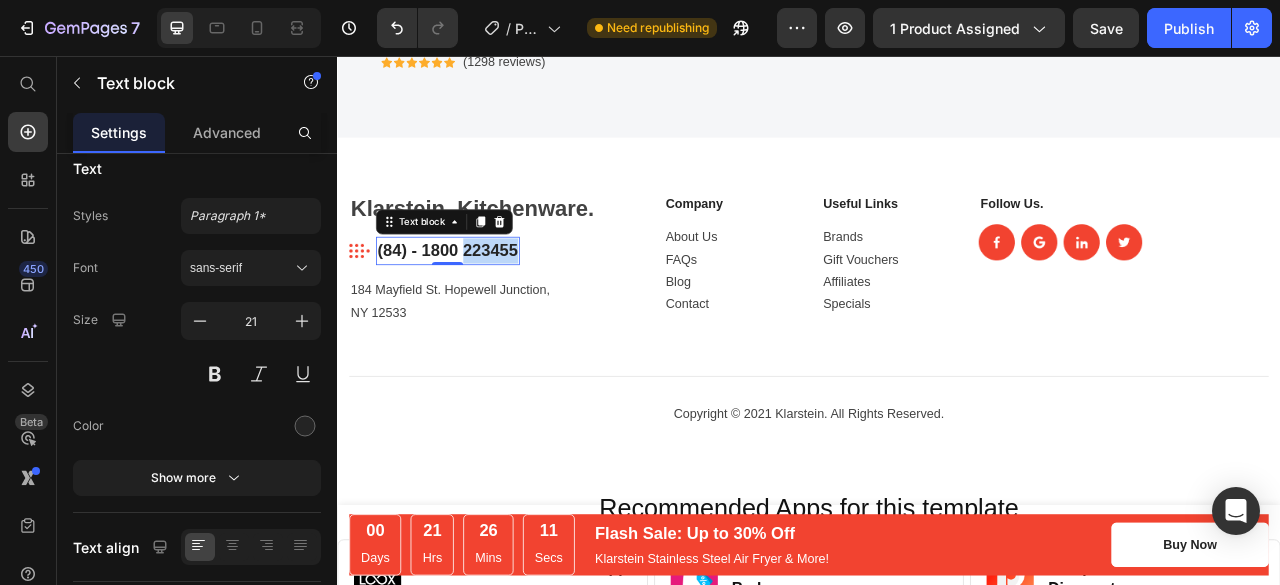 click on "(84) - 1800 223455" at bounding box center [477, 304] 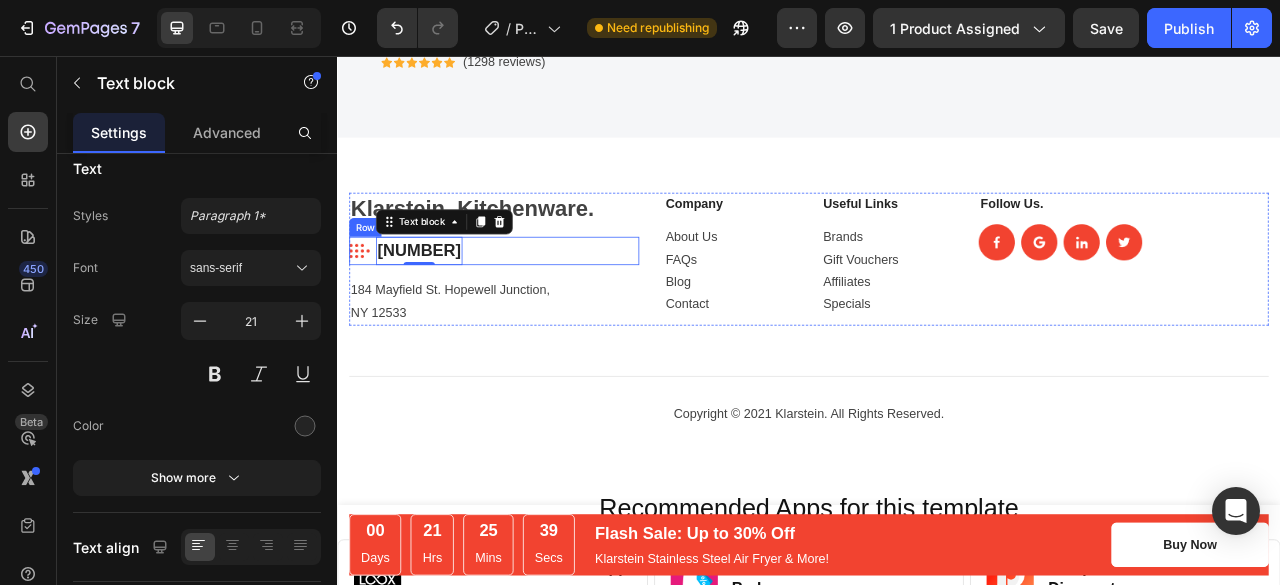scroll, scrollTop: 6713, scrollLeft: 0, axis: vertical 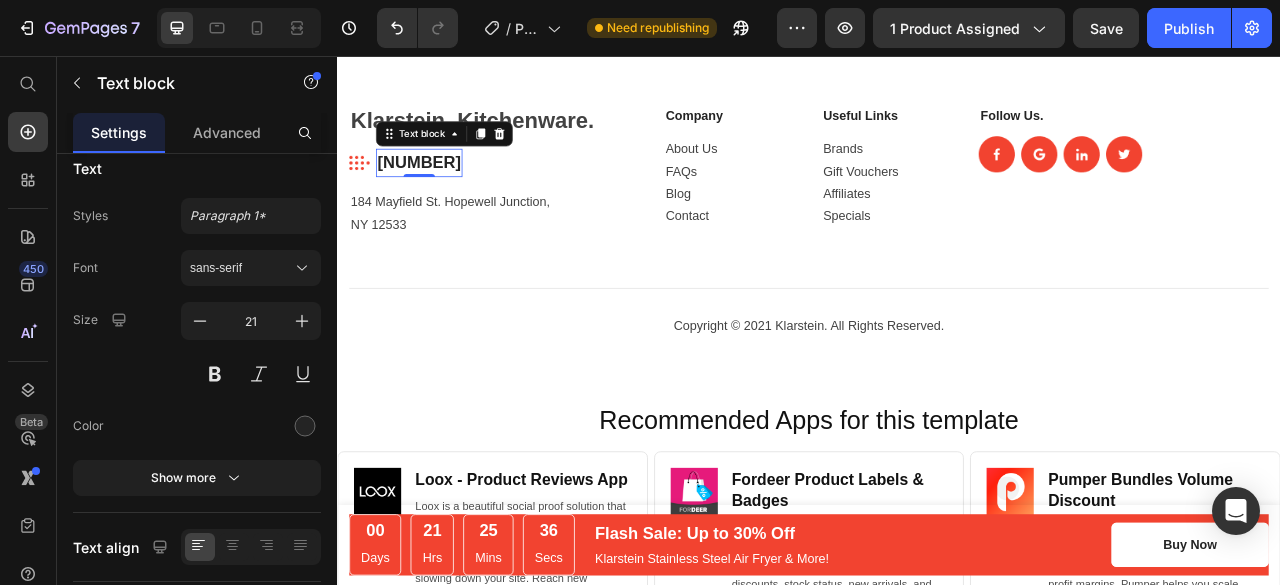 click on "[NUMBER]" at bounding box center [441, 192] 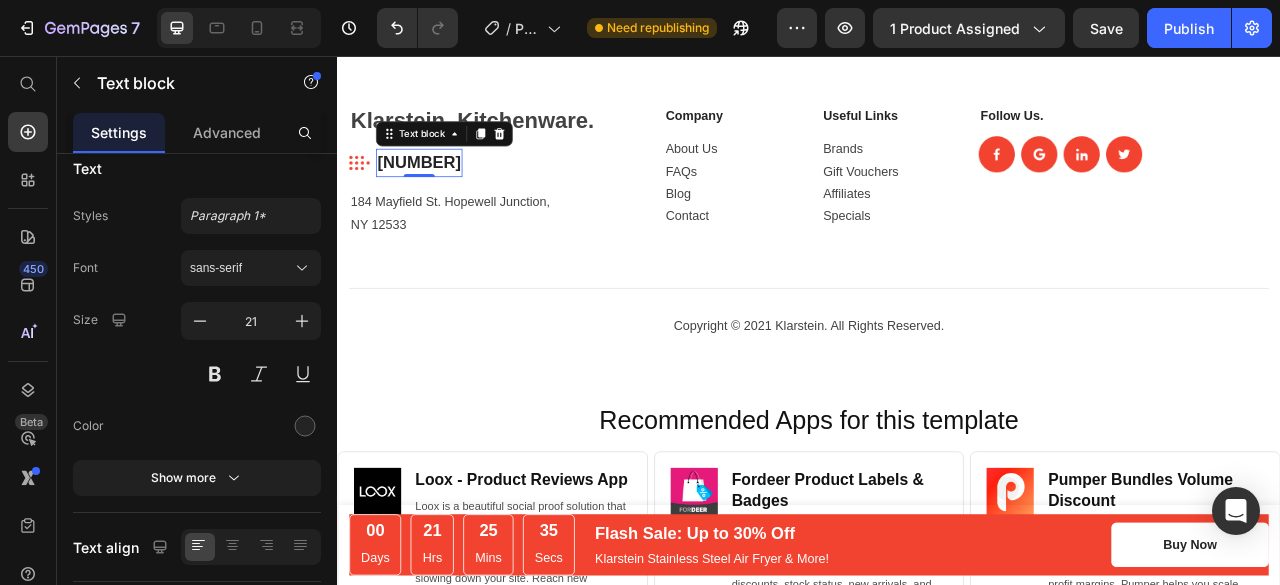 click on "[NUMBER]" at bounding box center (441, 192) 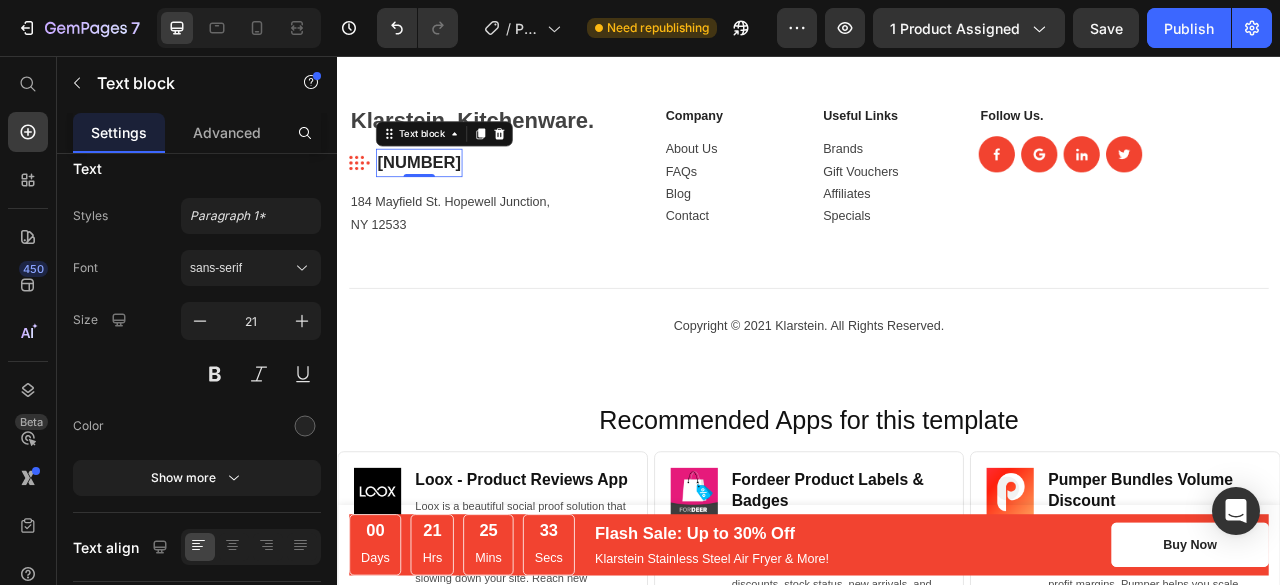 click on "[NUMBER]" at bounding box center [441, 192] 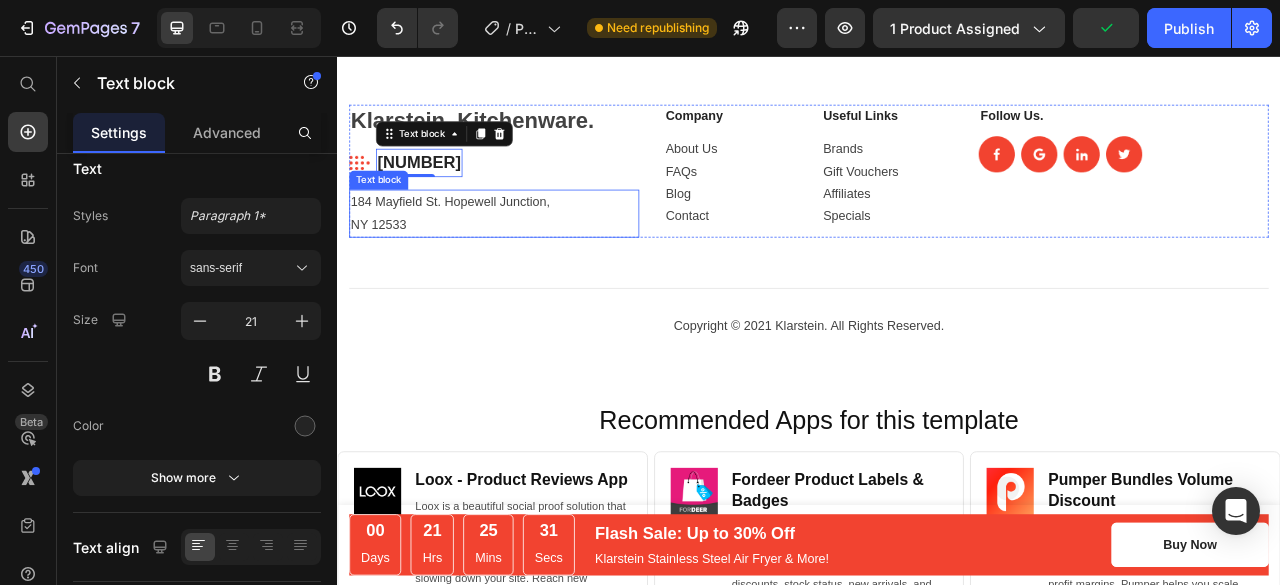 click on "[NUMBER] [STREET]. [CITY], [STATE] [POSTAL_CODE]" at bounding box center (536, 257) 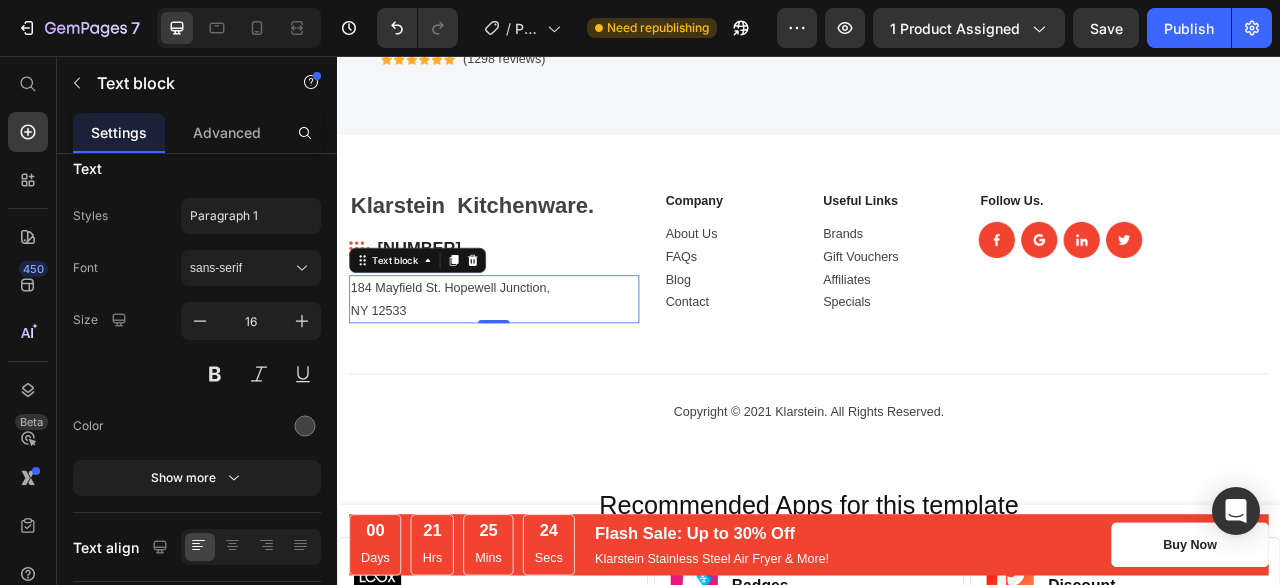 scroll, scrollTop: 6603, scrollLeft: 0, axis: vertical 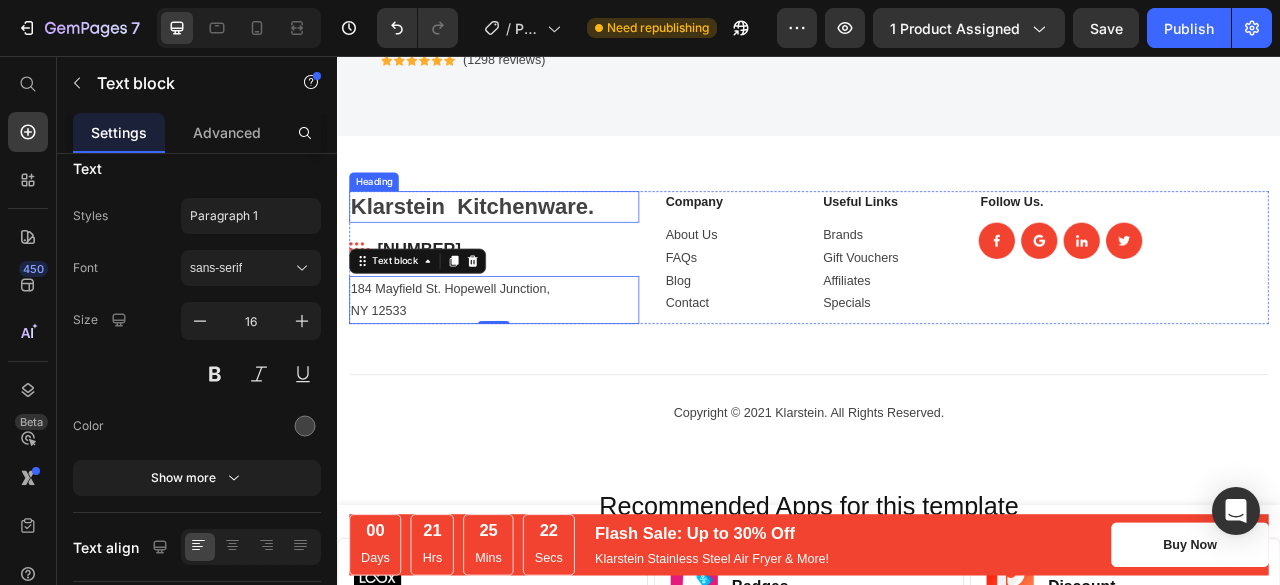 click on "Klarstein  Kitchenware." at bounding box center [536, 248] 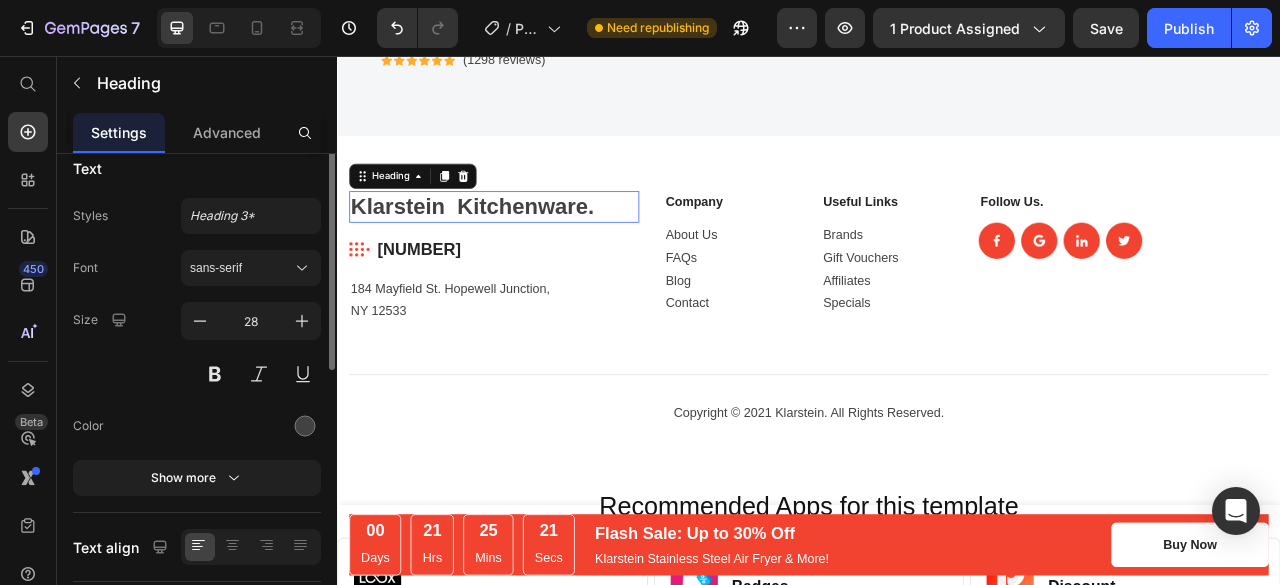 scroll, scrollTop: 0, scrollLeft: 0, axis: both 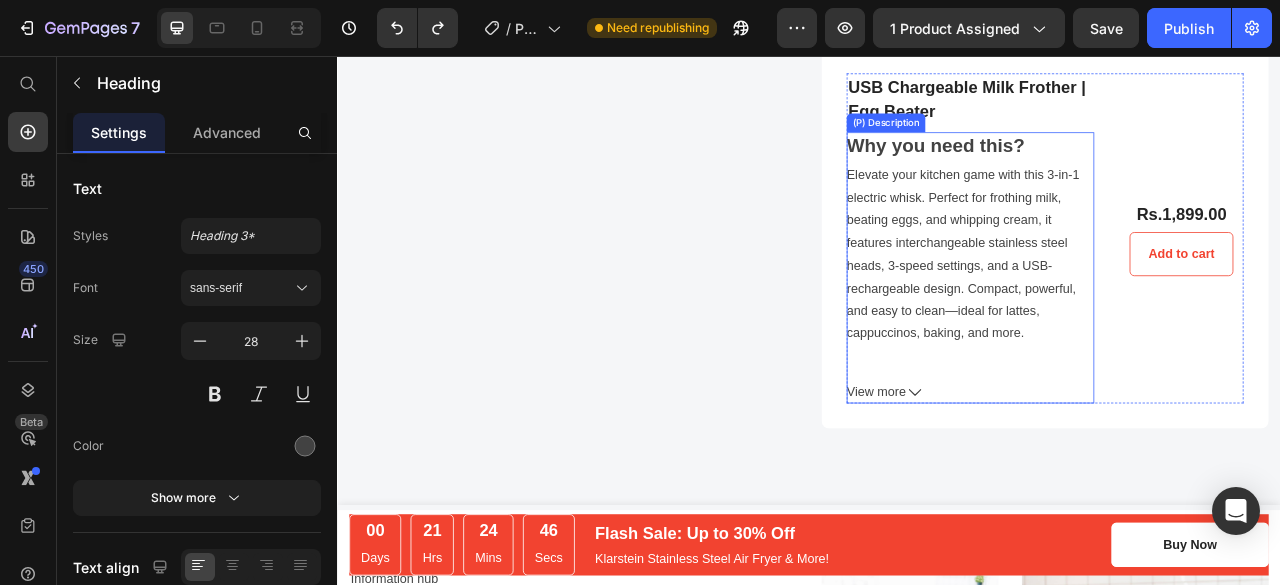 click 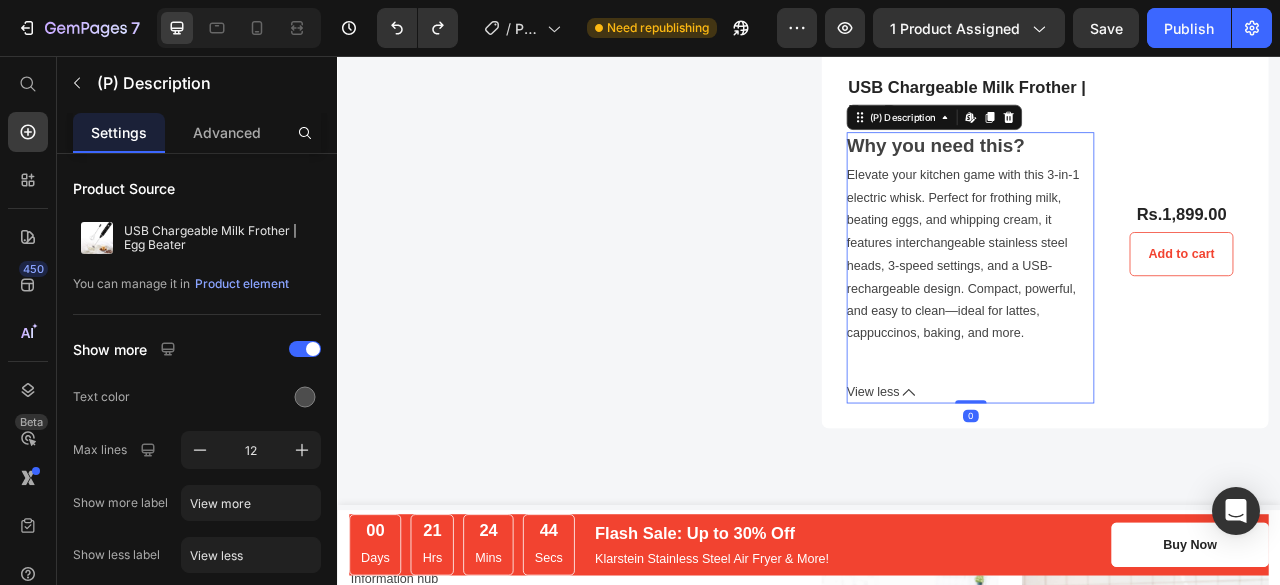 click 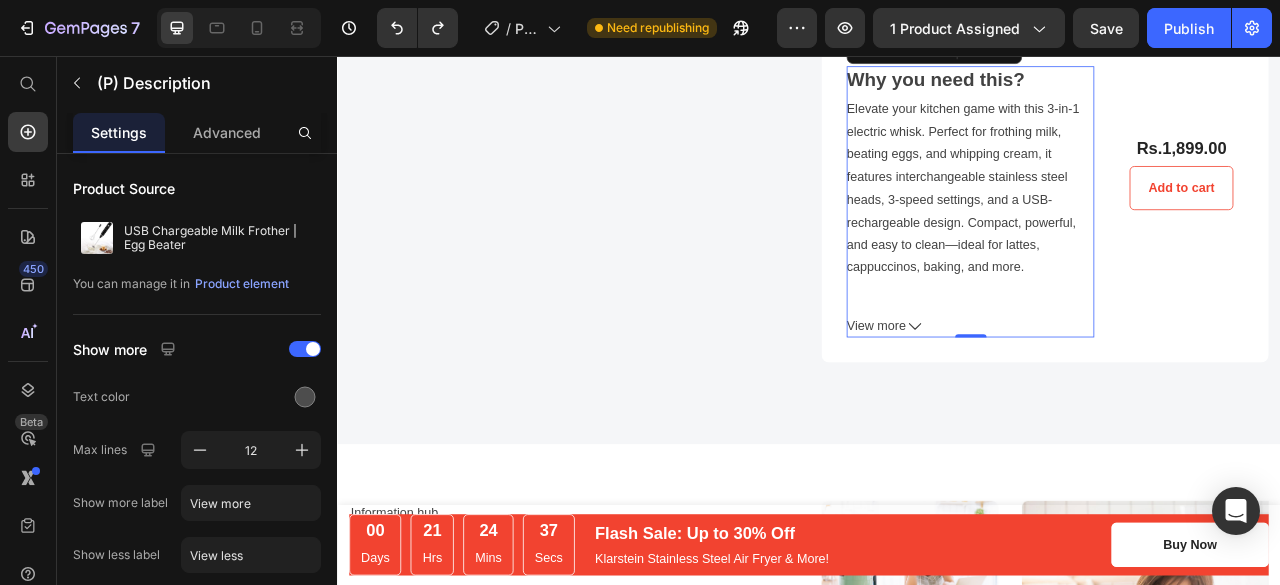 scroll, scrollTop: 4766, scrollLeft: 0, axis: vertical 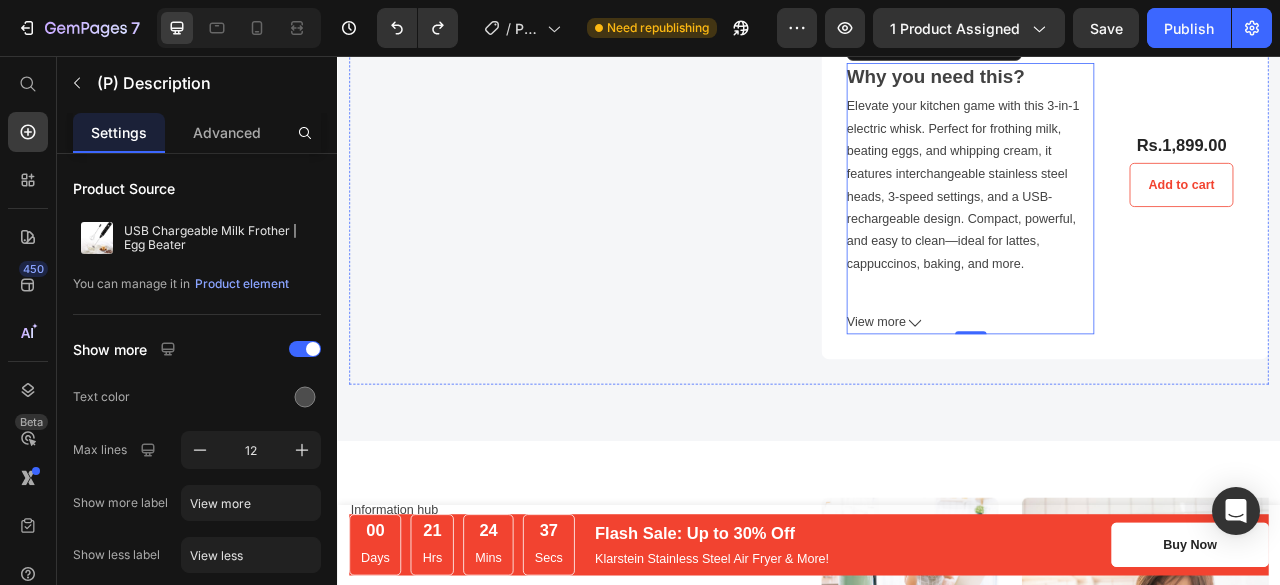 click at bounding box center [636, -42] 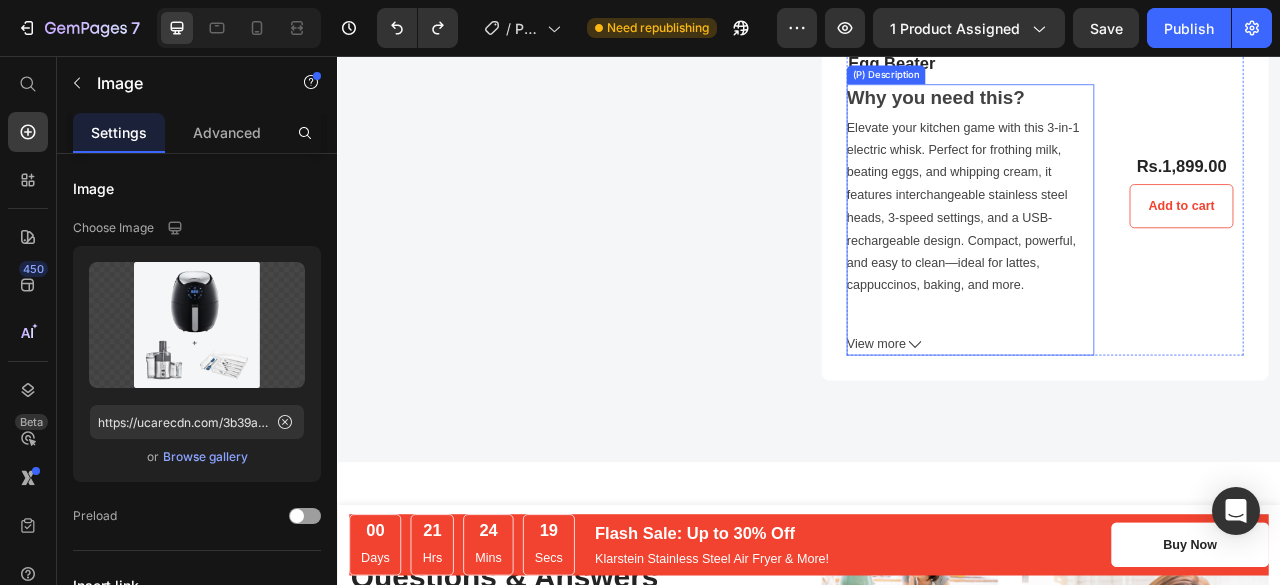 scroll, scrollTop: 4740, scrollLeft: 0, axis: vertical 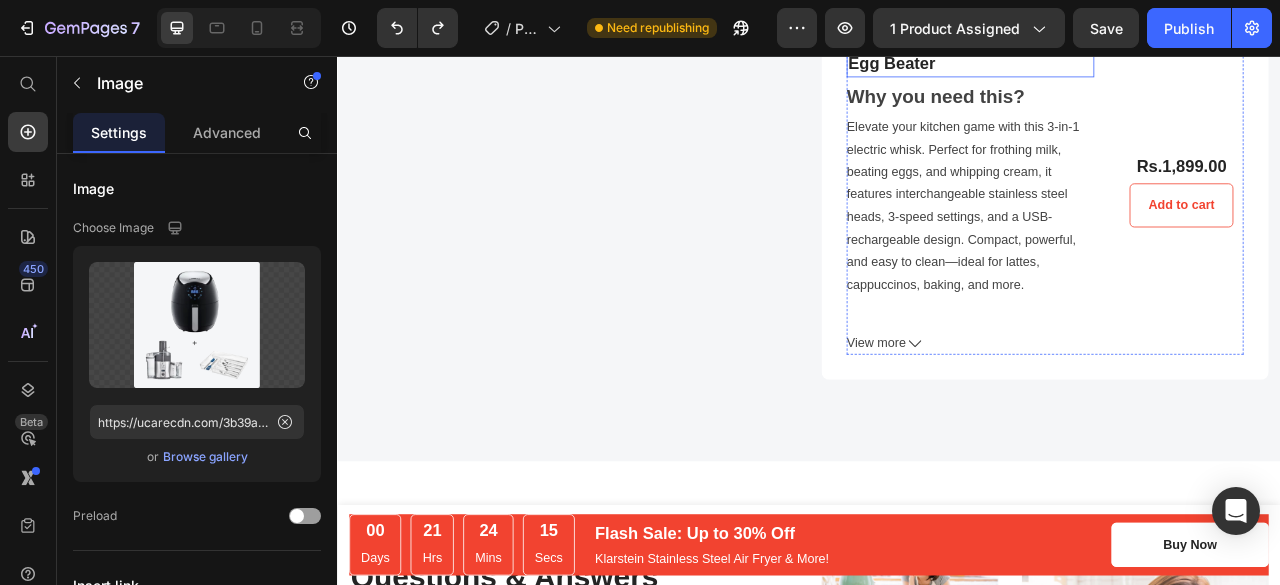 click on "USB Chargeable Milk Frother | Egg Beater" at bounding box center (1142, 49) 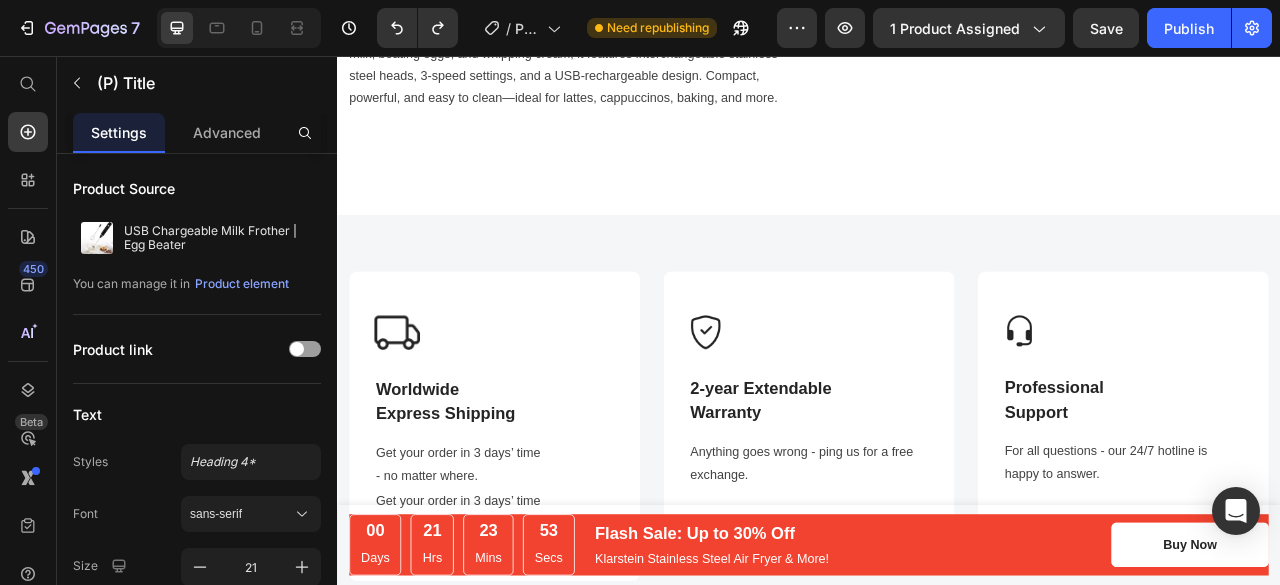 scroll, scrollTop: 981, scrollLeft: 0, axis: vertical 